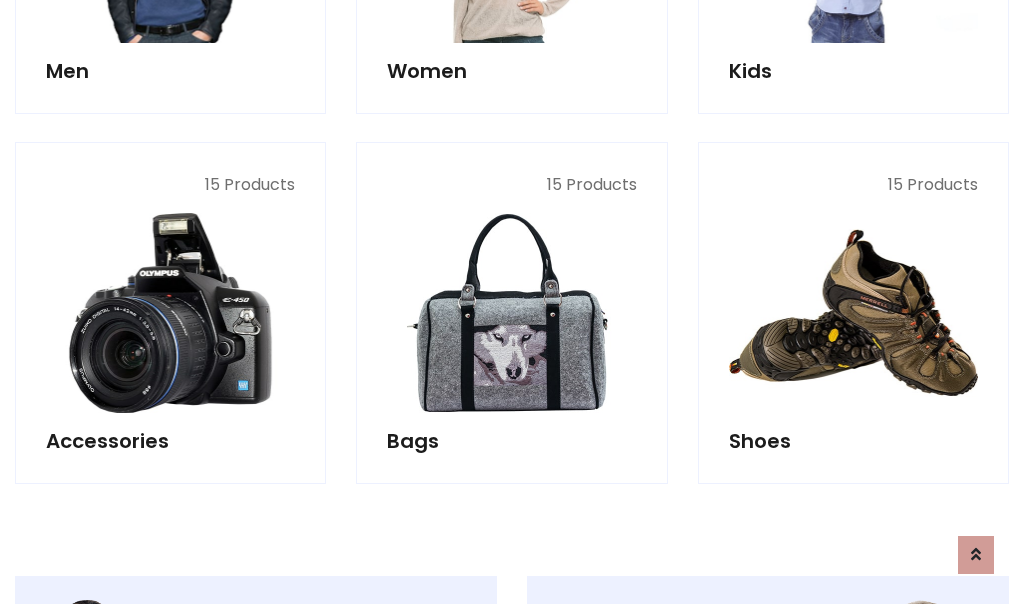 scroll, scrollTop: 853, scrollLeft: 0, axis: vertical 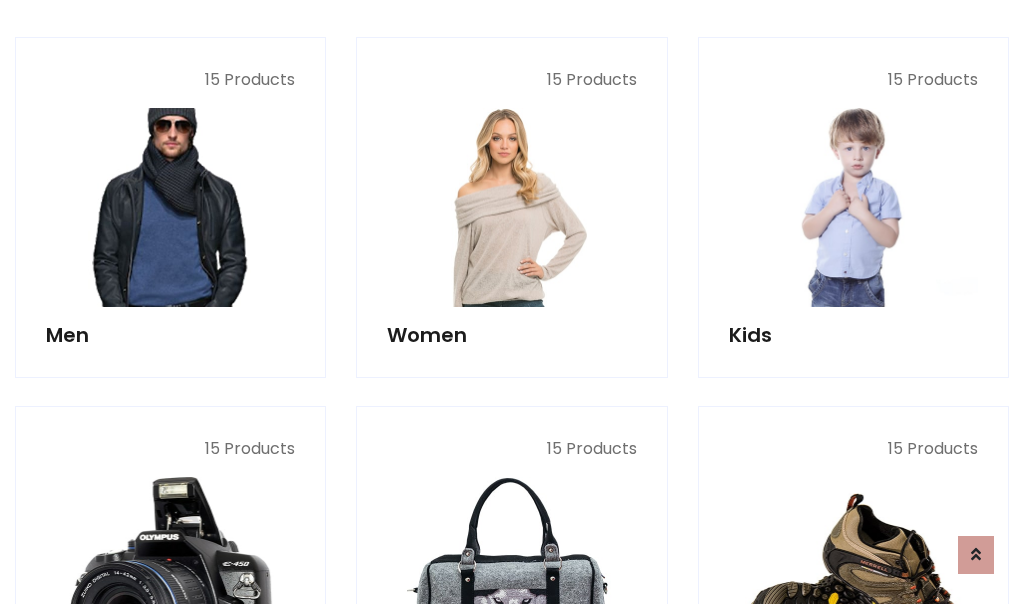 click at bounding box center (170, 207) 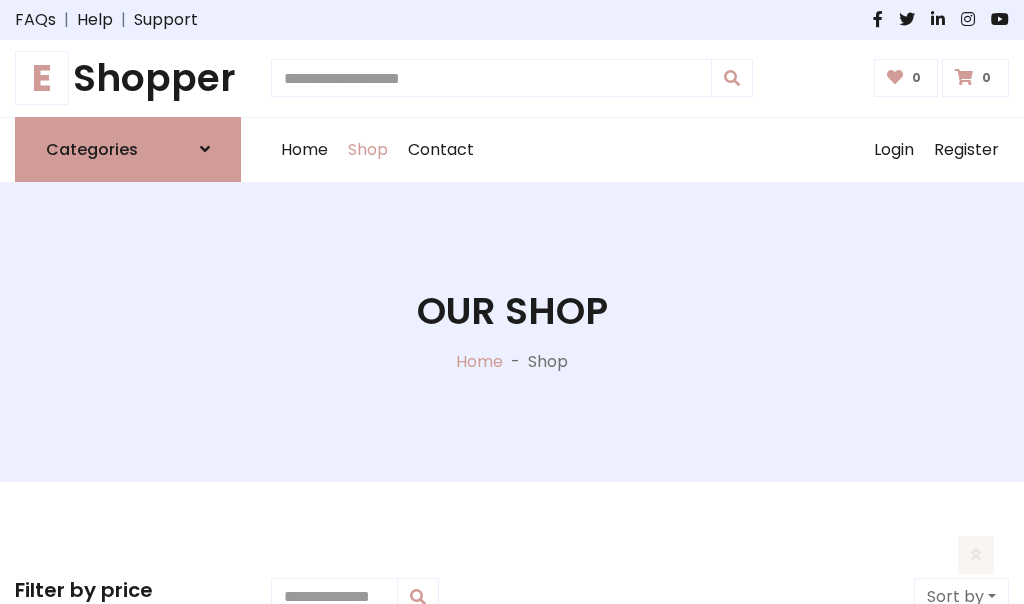 scroll, scrollTop: 807, scrollLeft: 0, axis: vertical 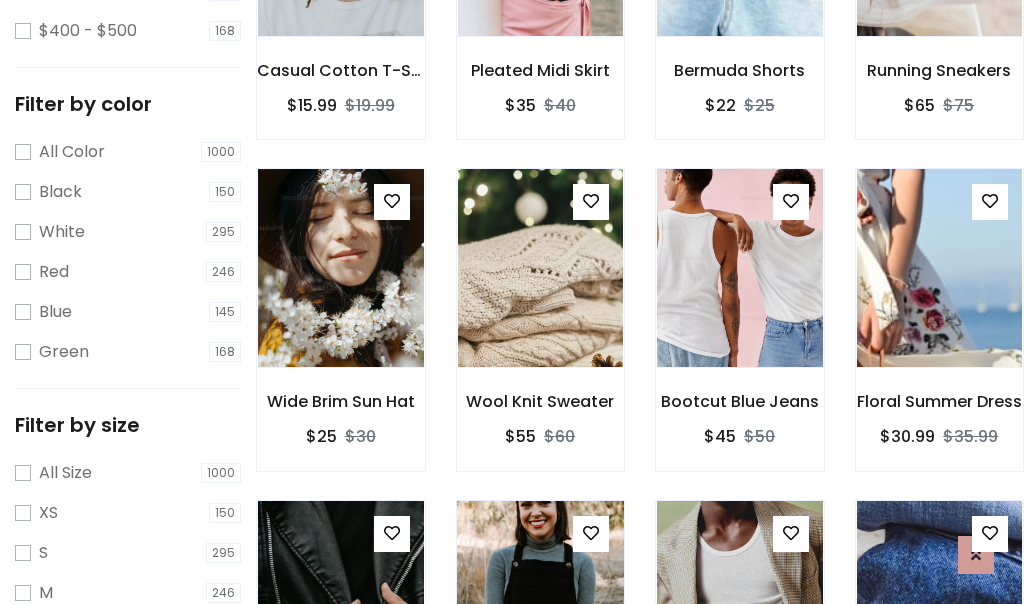click at bounding box center (540, 600) 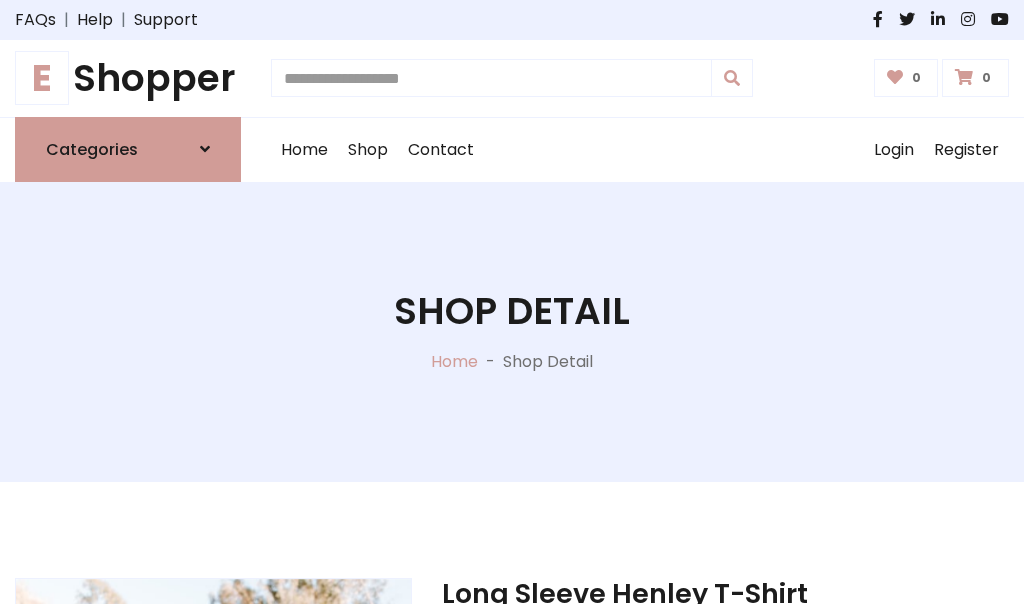 scroll, scrollTop: 0, scrollLeft: 0, axis: both 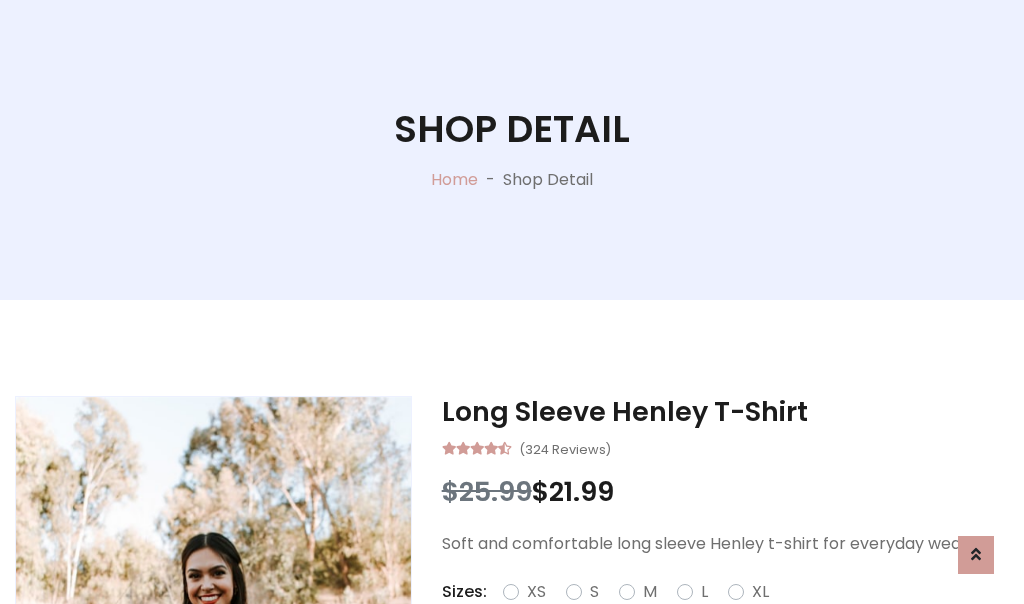 click on "Red" at bounding box center (732, 616) 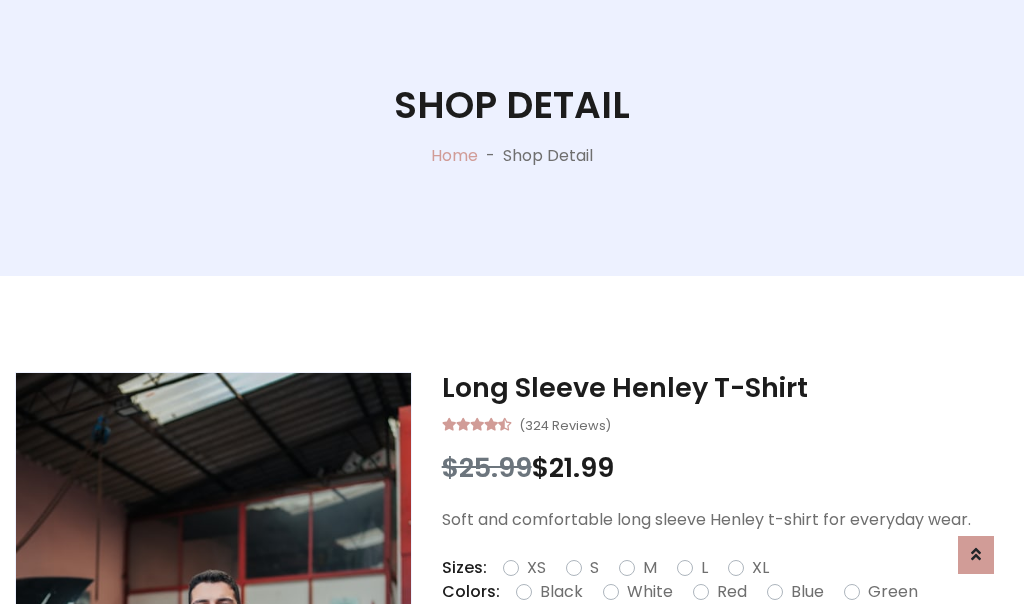 click on "Add To Cart" at bounding box center (663, 655) 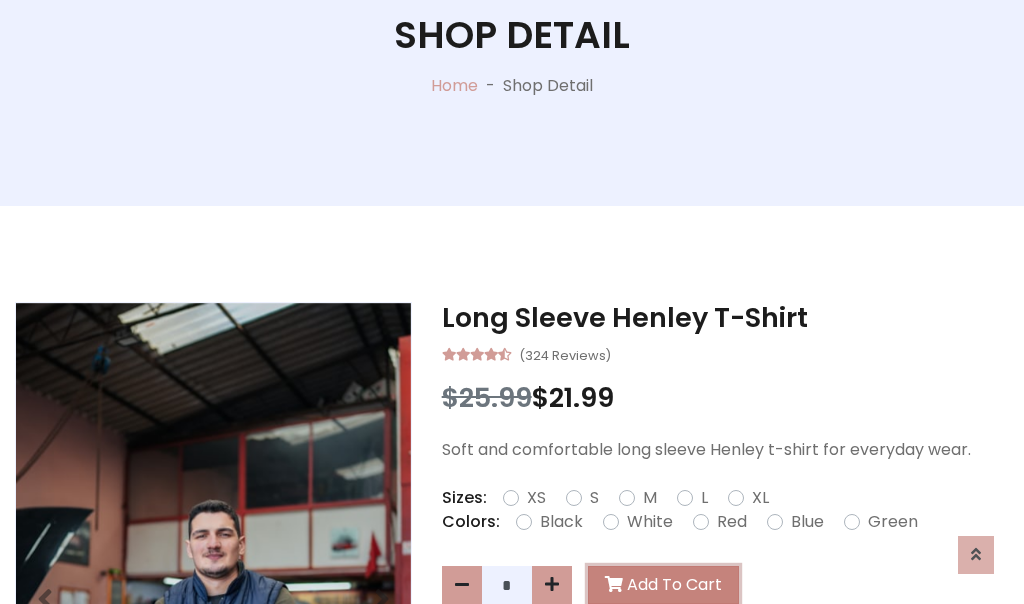 scroll, scrollTop: 0, scrollLeft: 0, axis: both 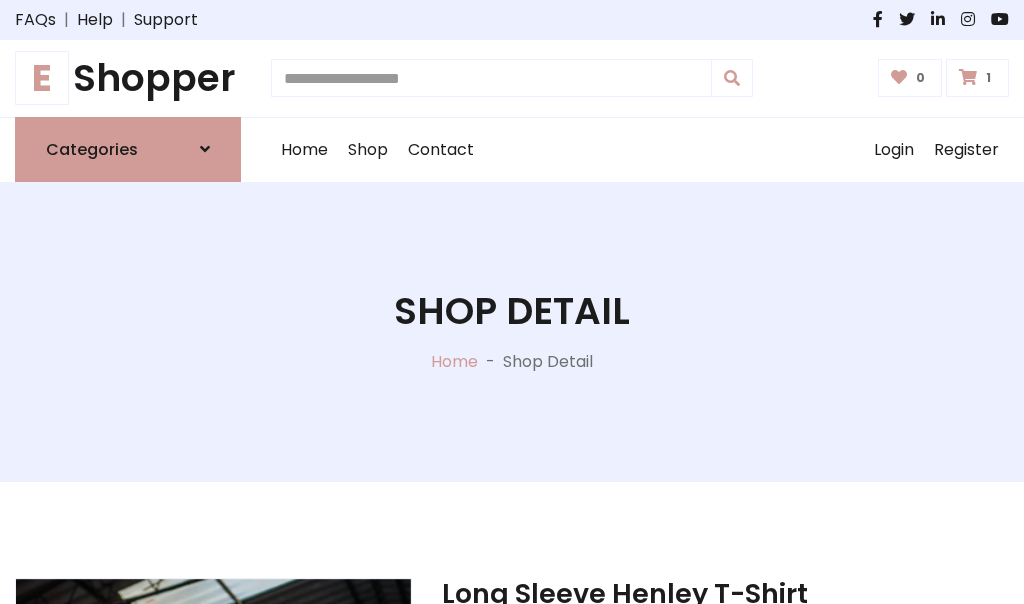 click at bounding box center (968, 77) 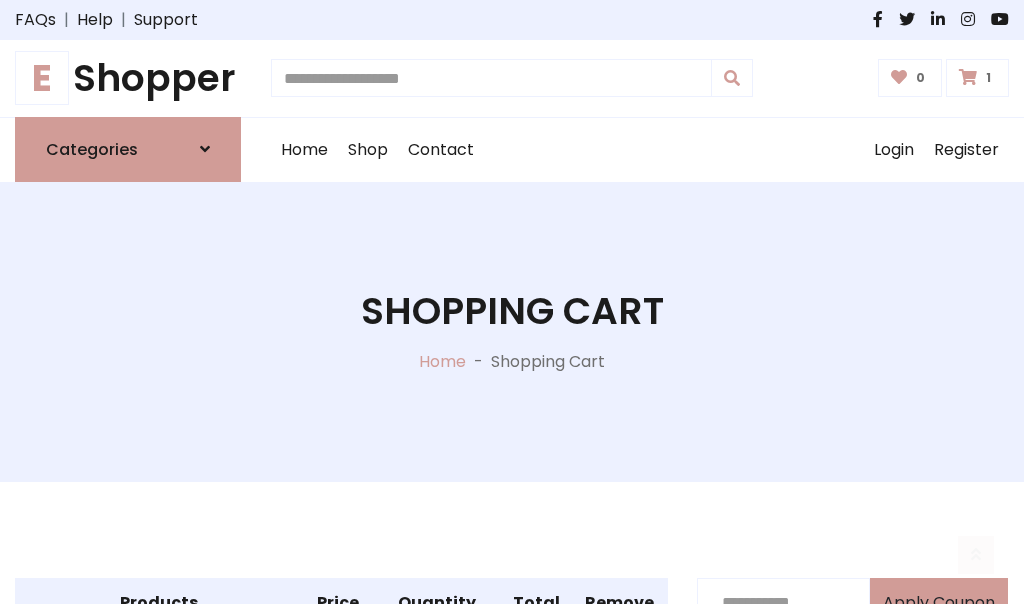scroll, scrollTop: 474, scrollLeft: 0, axis: vertical 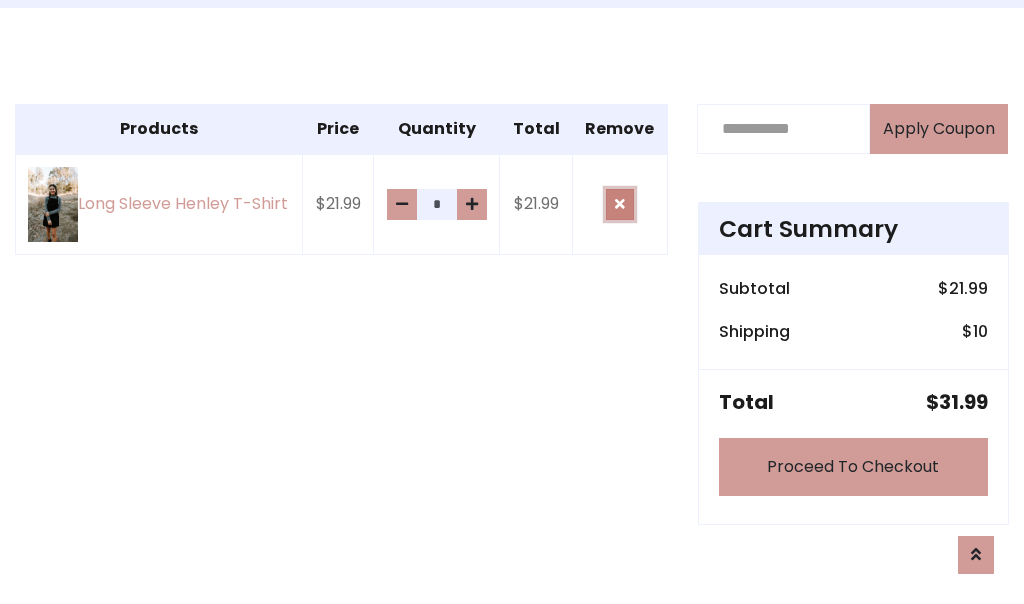 click at bounding box center [620, 204] 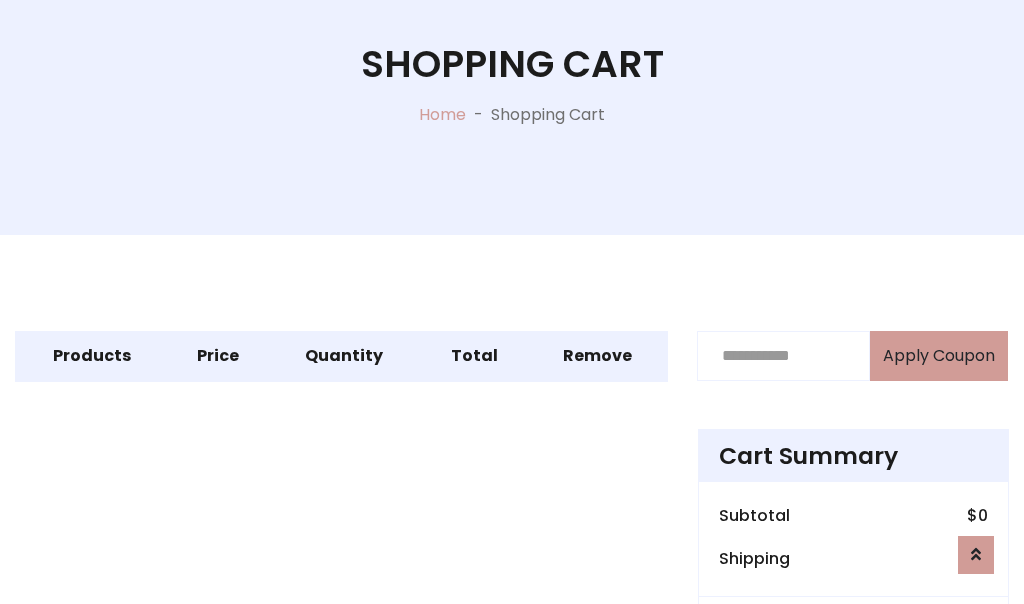 click on "Proceed To Checkout" at bounding box center [853, 694] 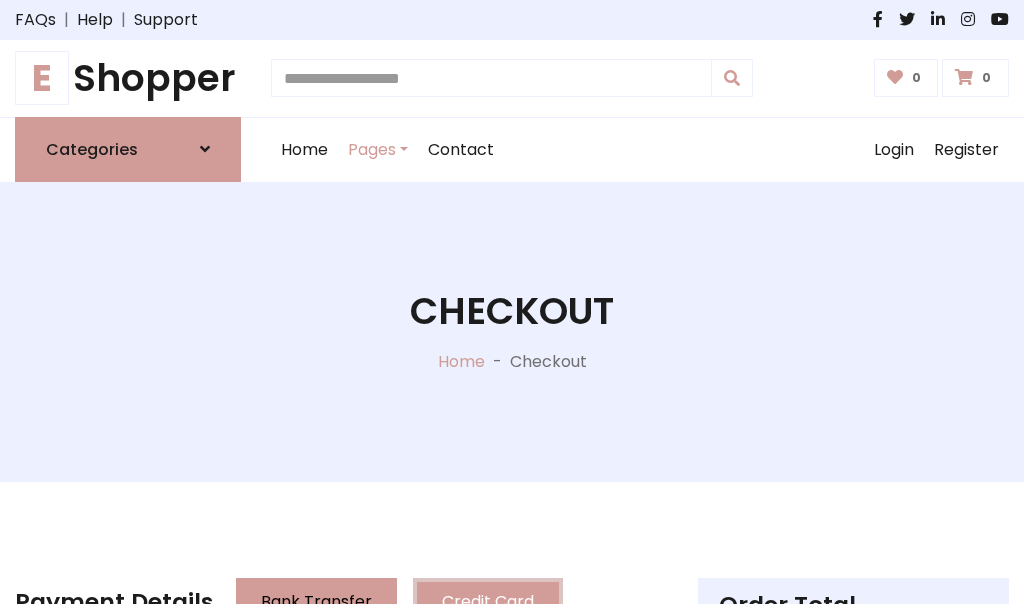 scroll, scrollTop: 137, scrollLeft: 0, axis: vertical 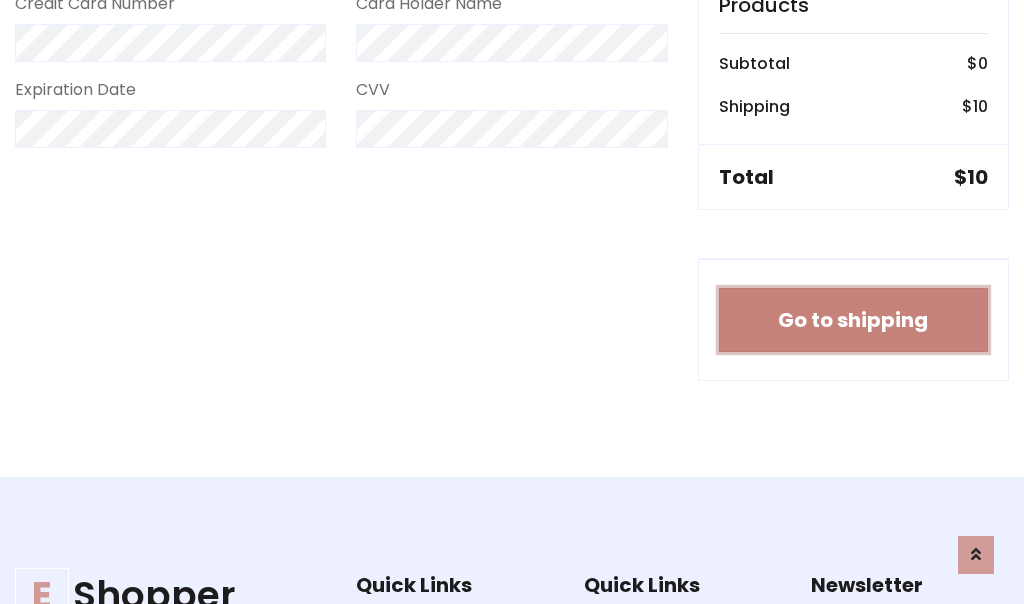 click on "Go to shipping" at bounding box center (853, 320) 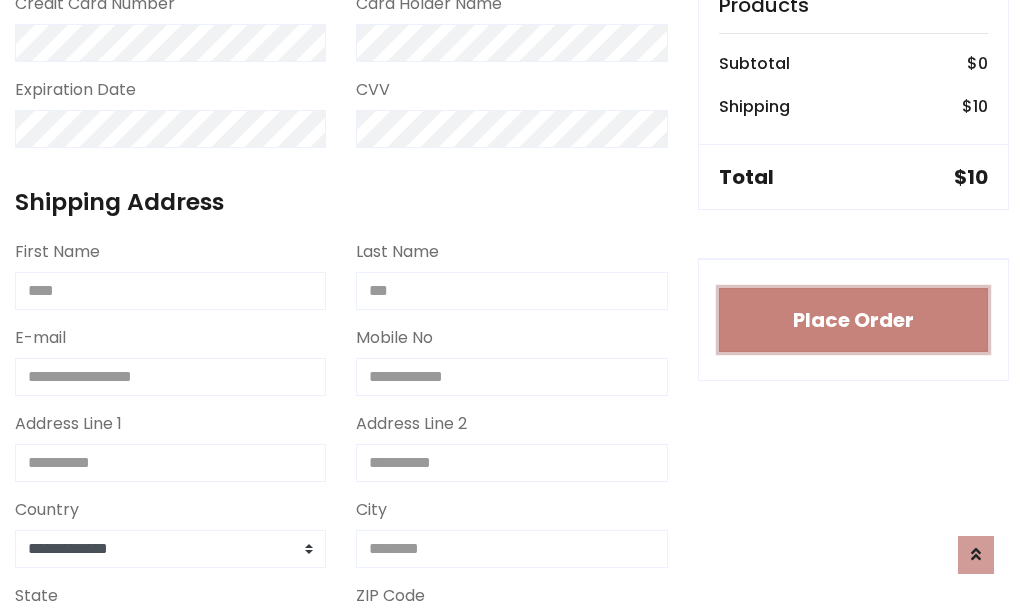 type 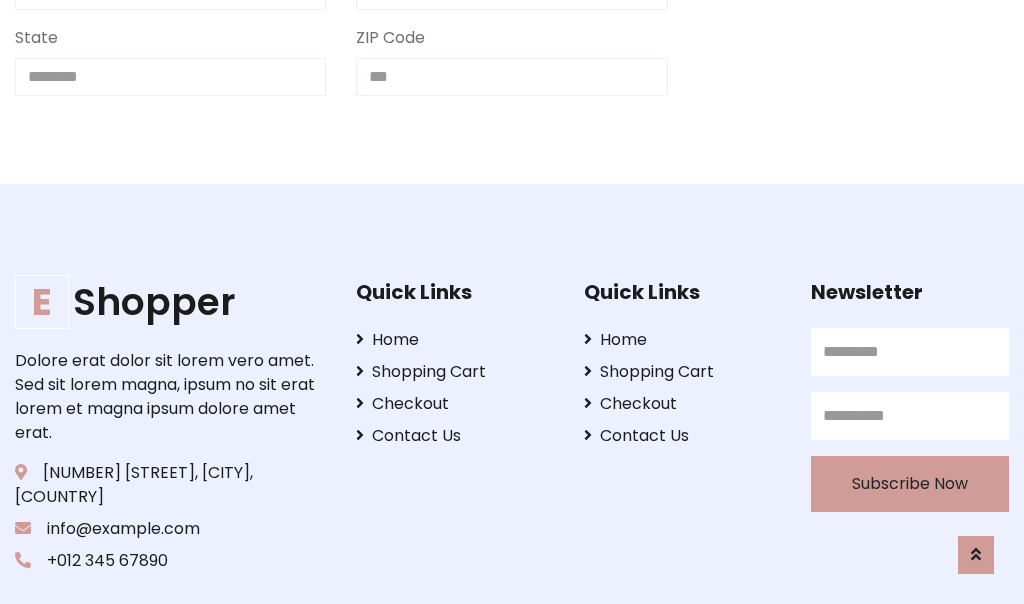 scroll, scrollTop: 733, scrollLeft: 0, axis: vertical 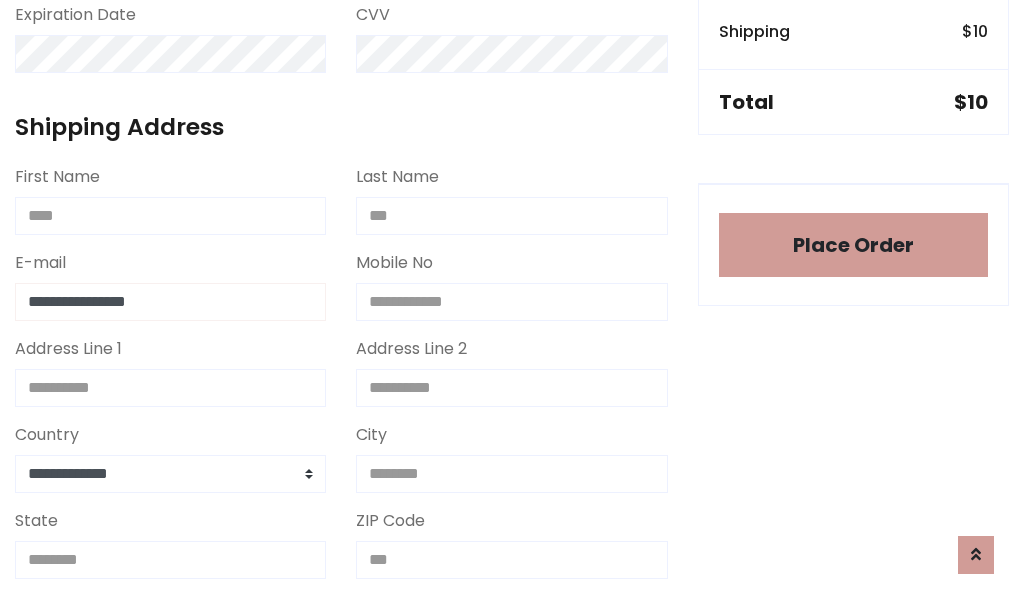 type on "**********" 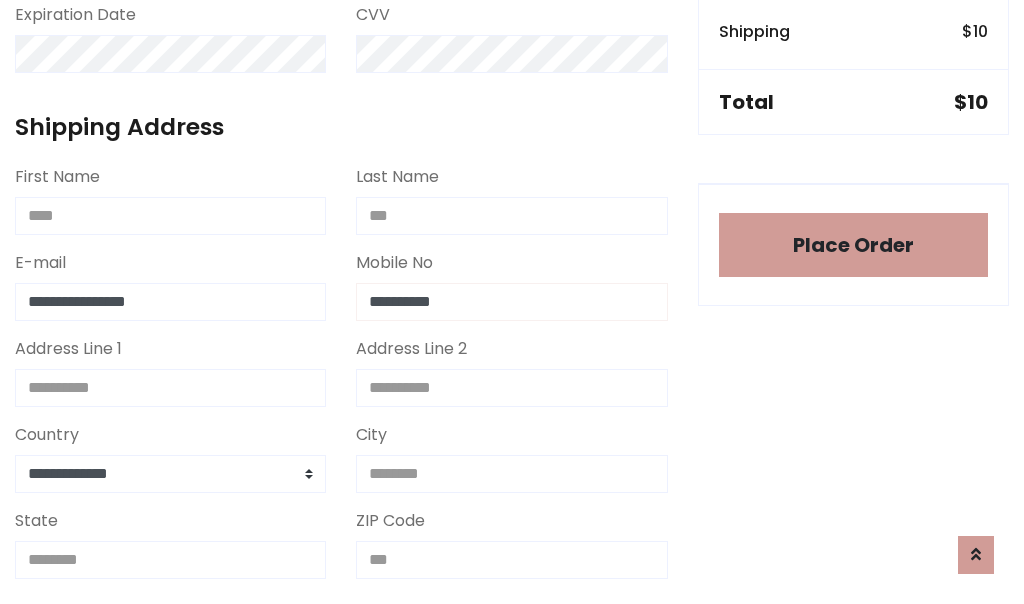 type on "**********" 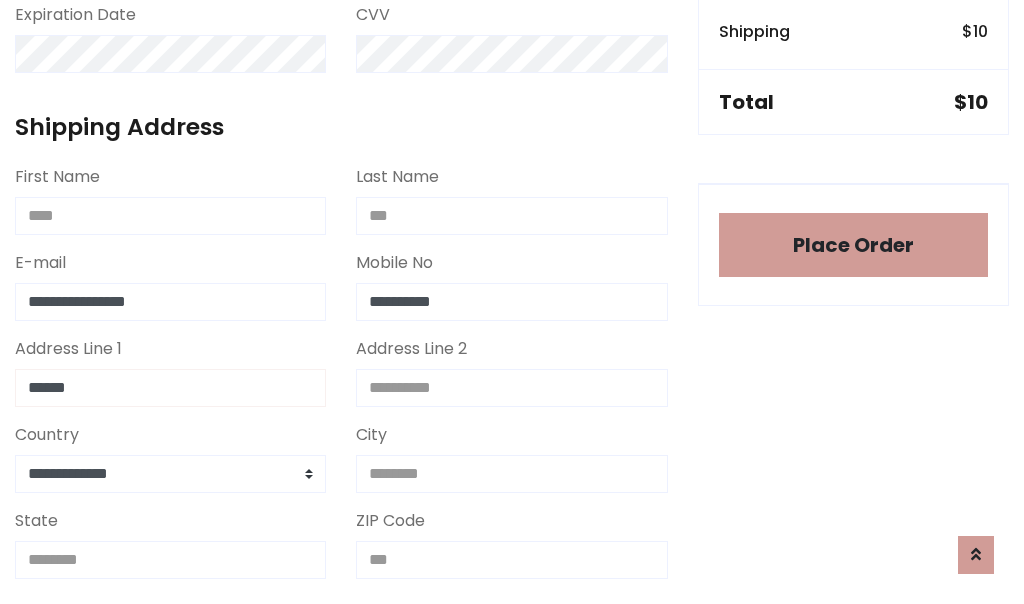 type on "******" 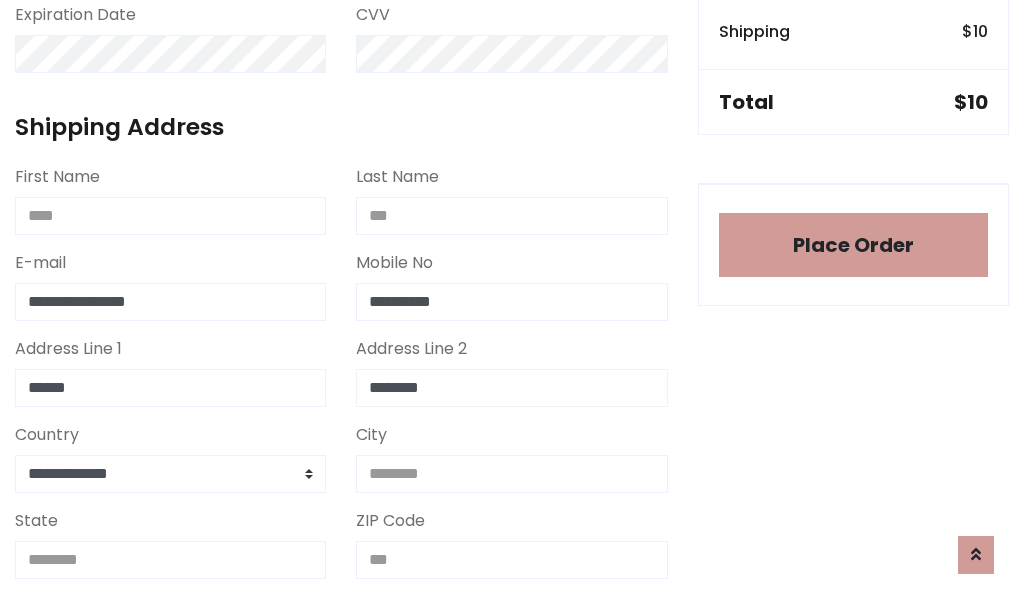 type on "********" 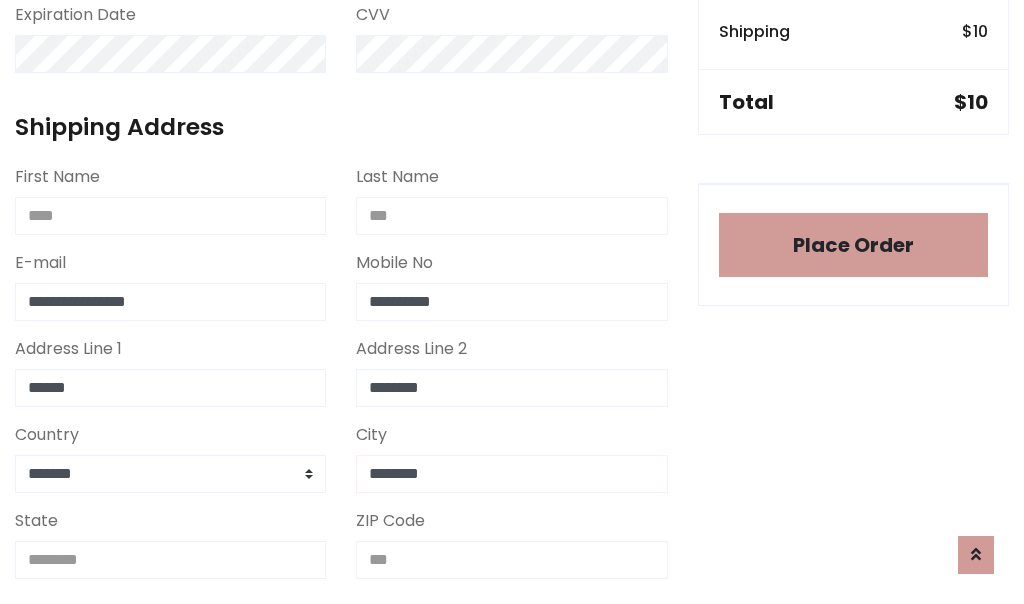 type on "********" 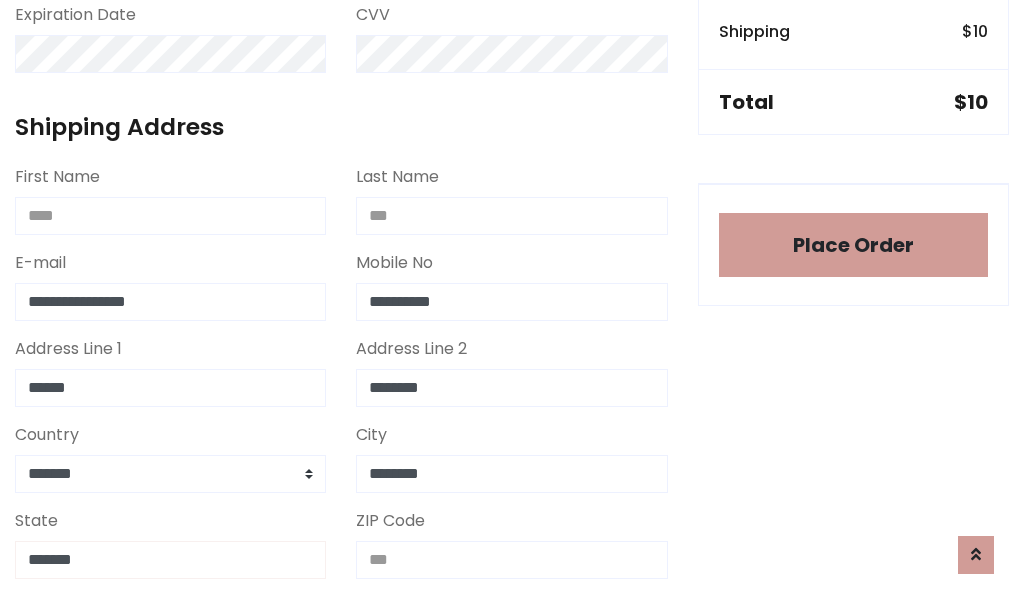 type on "*******" 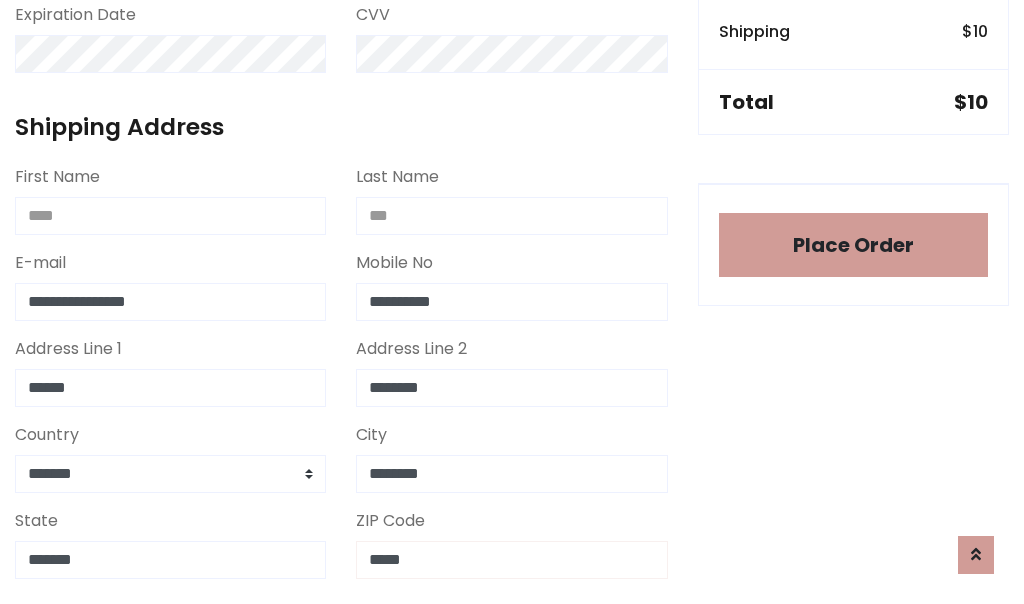 scroll, scrollTop: 403, scrollLeft: 0, axis: vertical 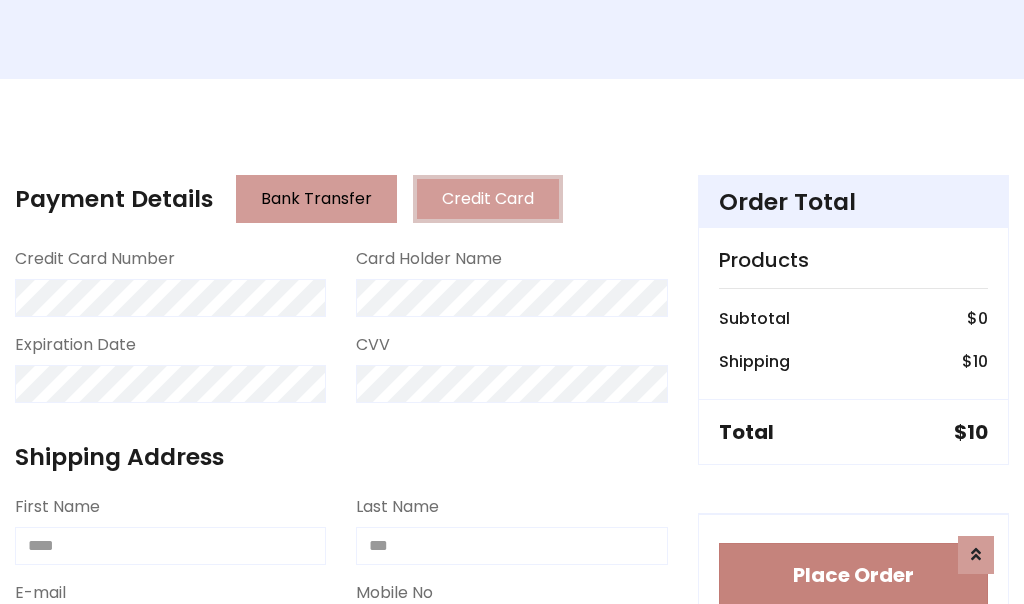 type on "*****" 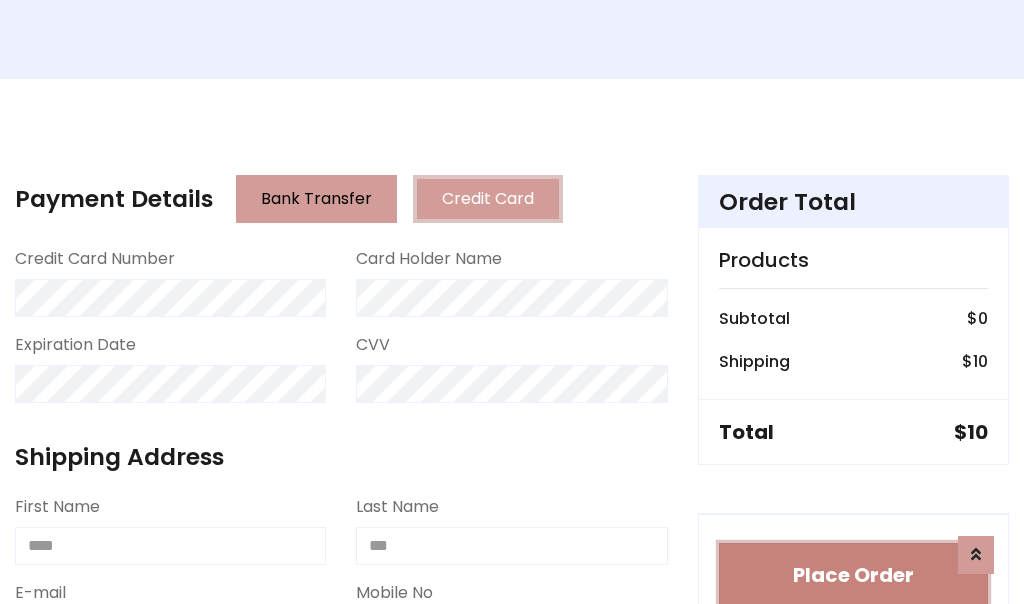 click on "Place Order" at bounding box center (853, 575) 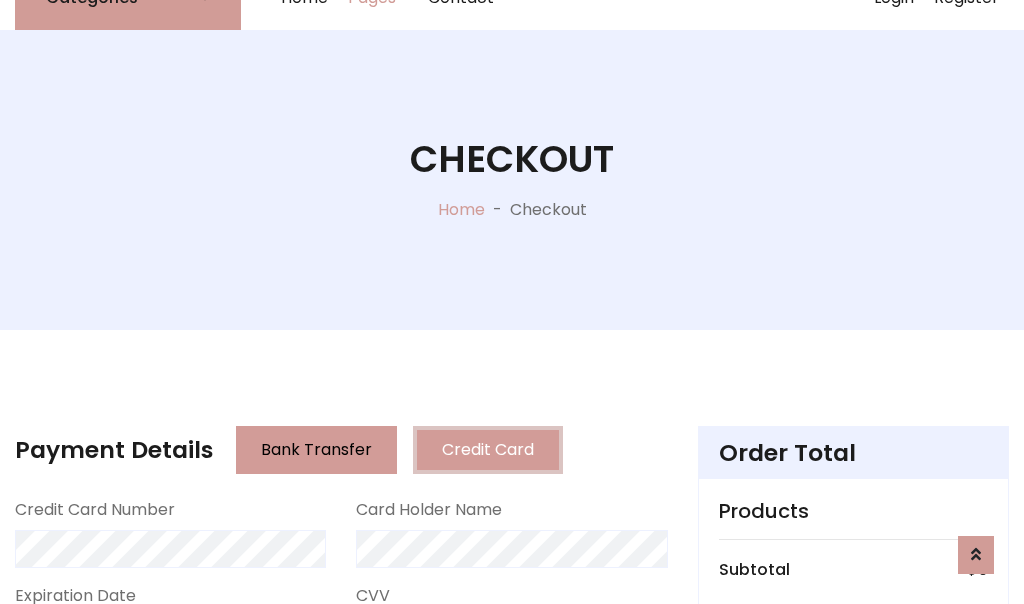 scroll, scrollTop: 0, scrollLeft: 0, axis: both 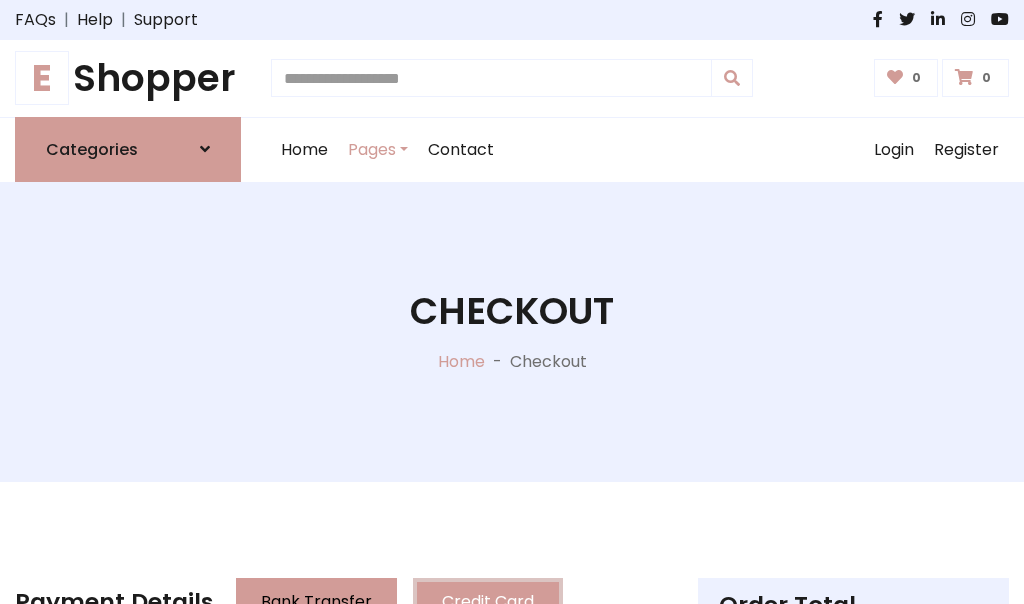 click on "E Shopper" at bounding box center [128, 78] 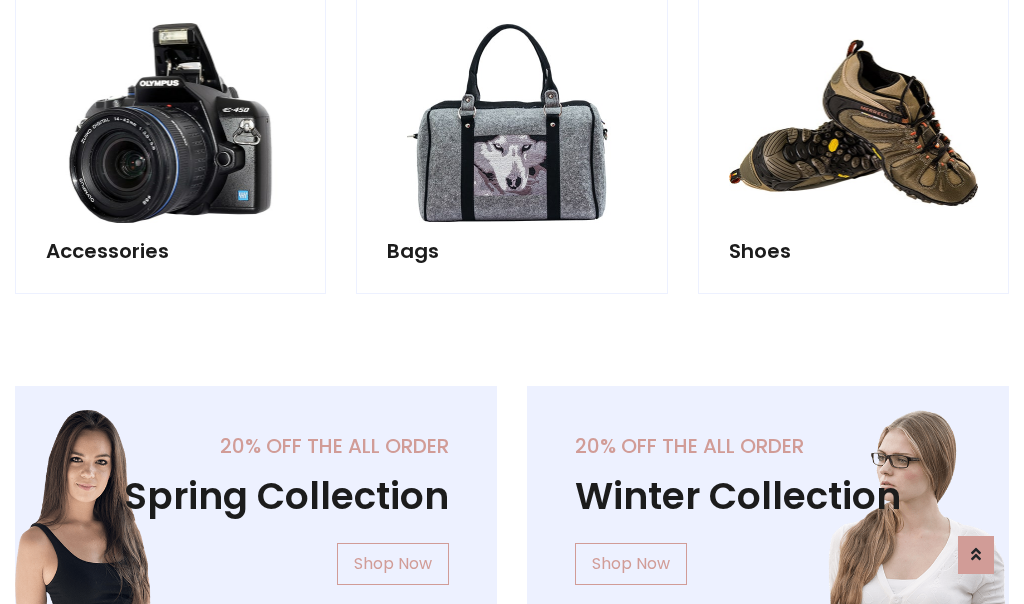 scroll, scrollTop: 770, scrollLeft: 0, axis: vertical 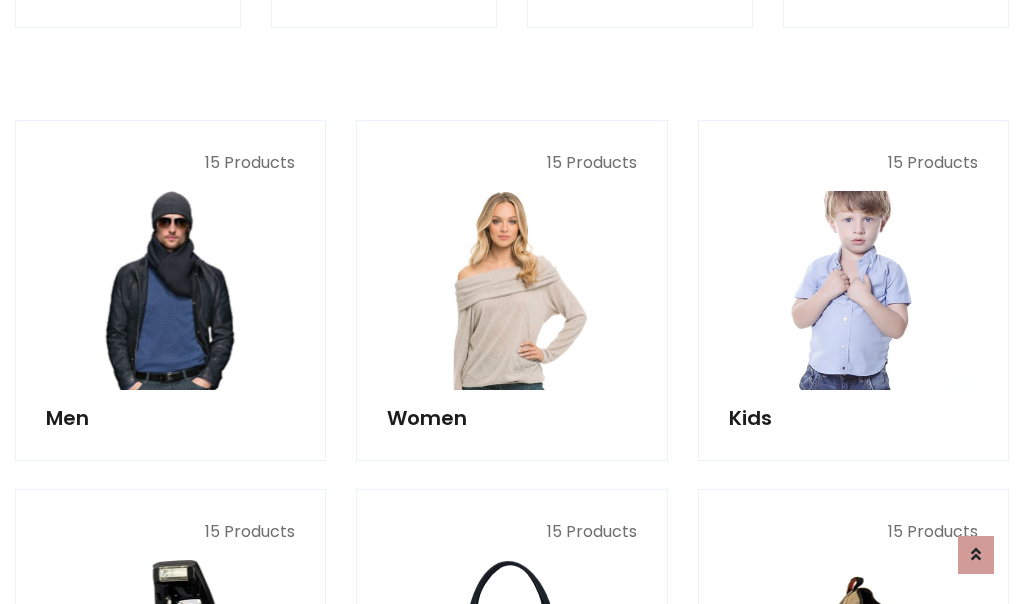 click at bounding box center [853, 290] 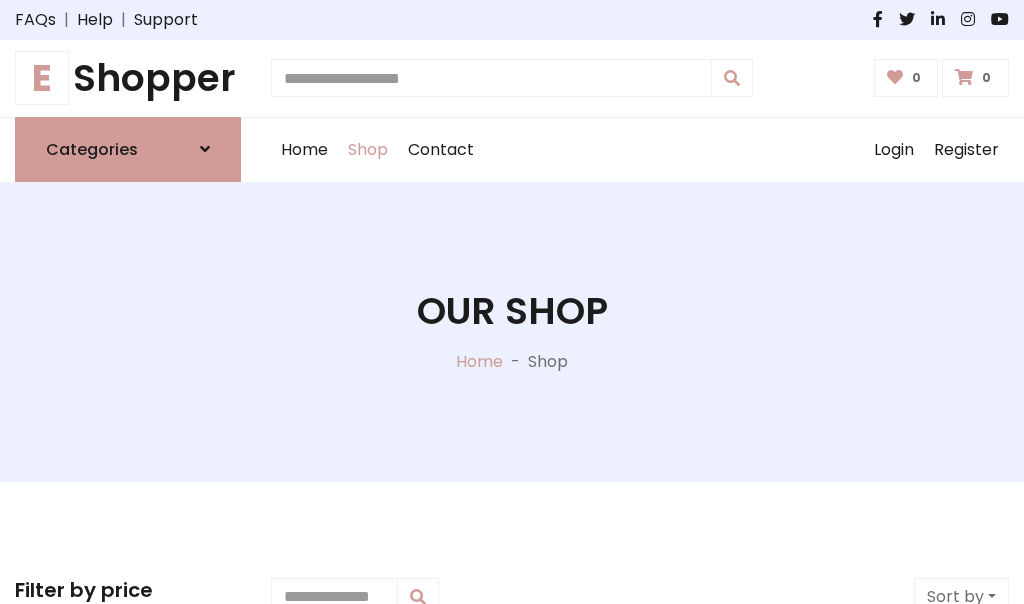 scroll, scrollTop: 549, scrollLeft: 0, axis: vertical 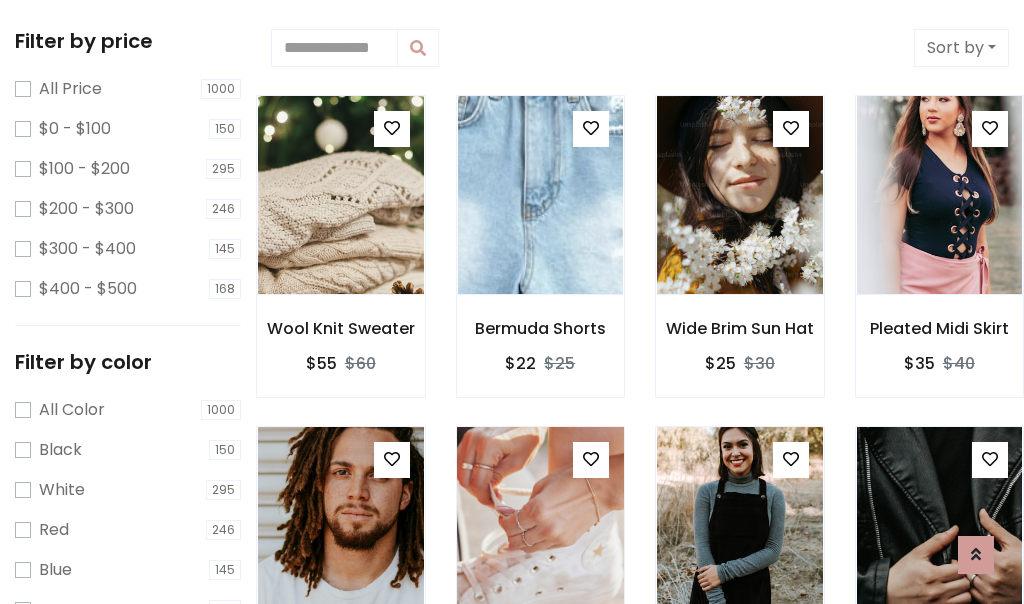click at bounding box center (392, 128) 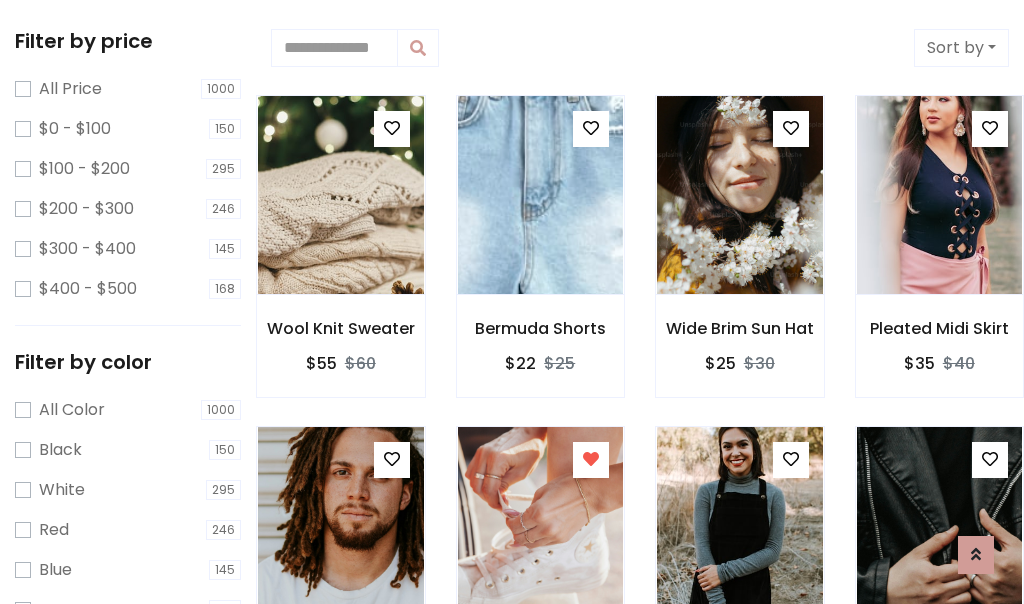 click at bounding box center [739, 858] 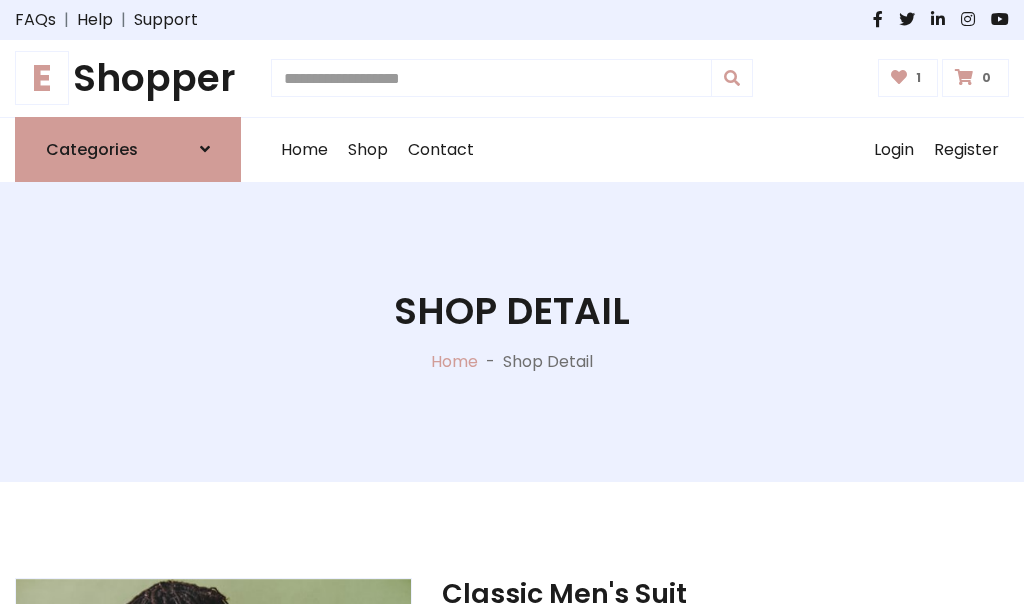 scroll, scrollTop: 262, scrollLeft: 0, axis: vertical 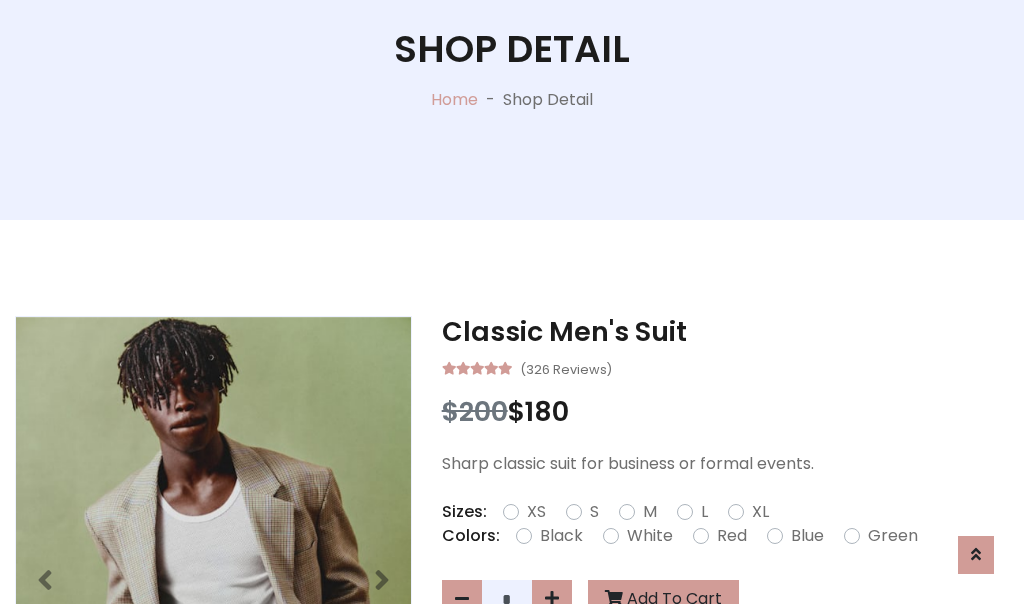 click on "XL" at bounding box center (760, 512) 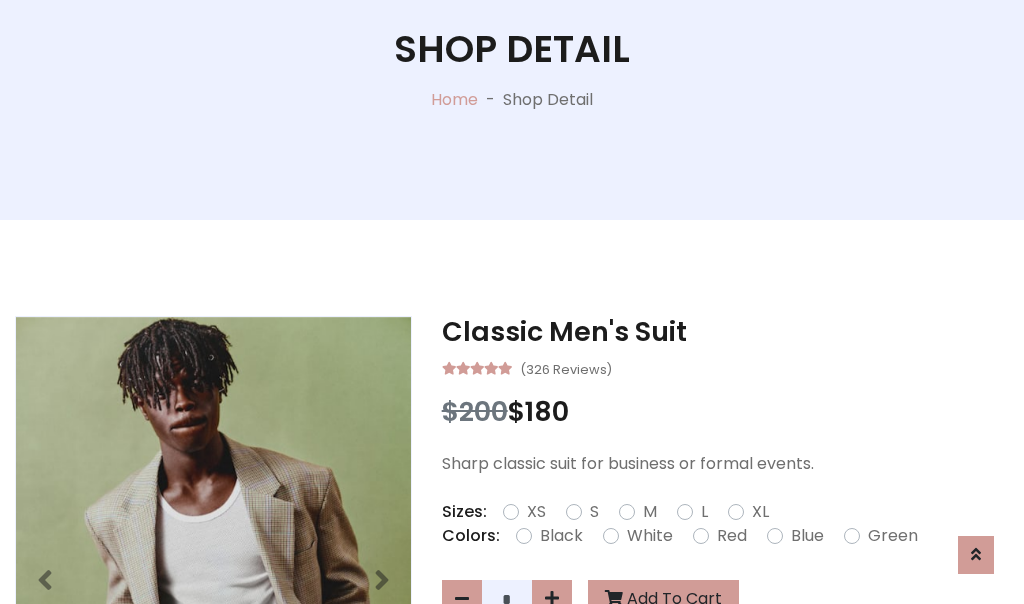 click on "Black" at bounding box center [561, 536] 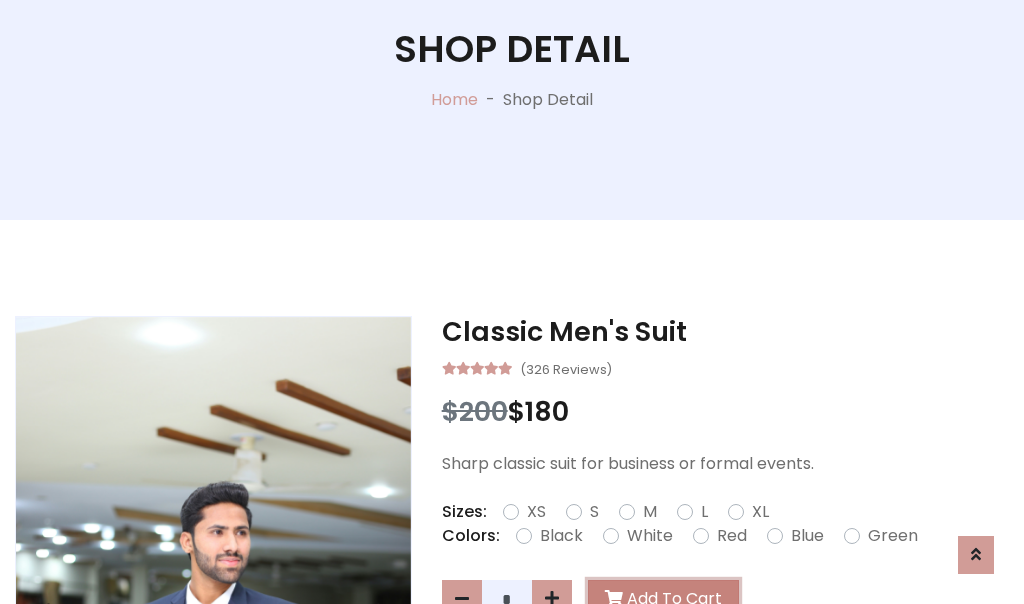 click on "Add To Cart" at bounding box center (663, 599) 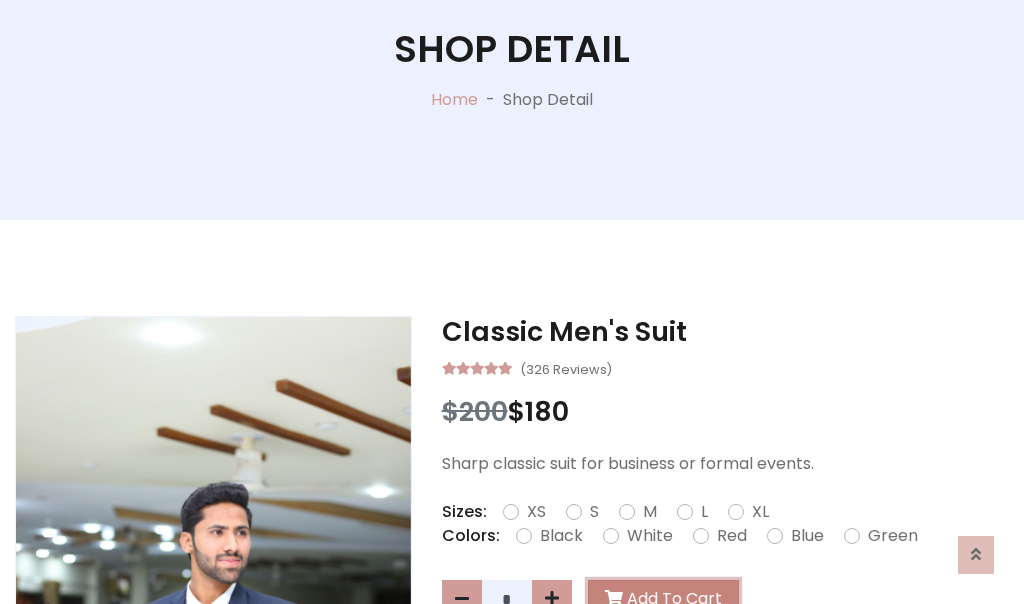 scroll, scrollTop: 0, scrollLeft: 0, axis: both 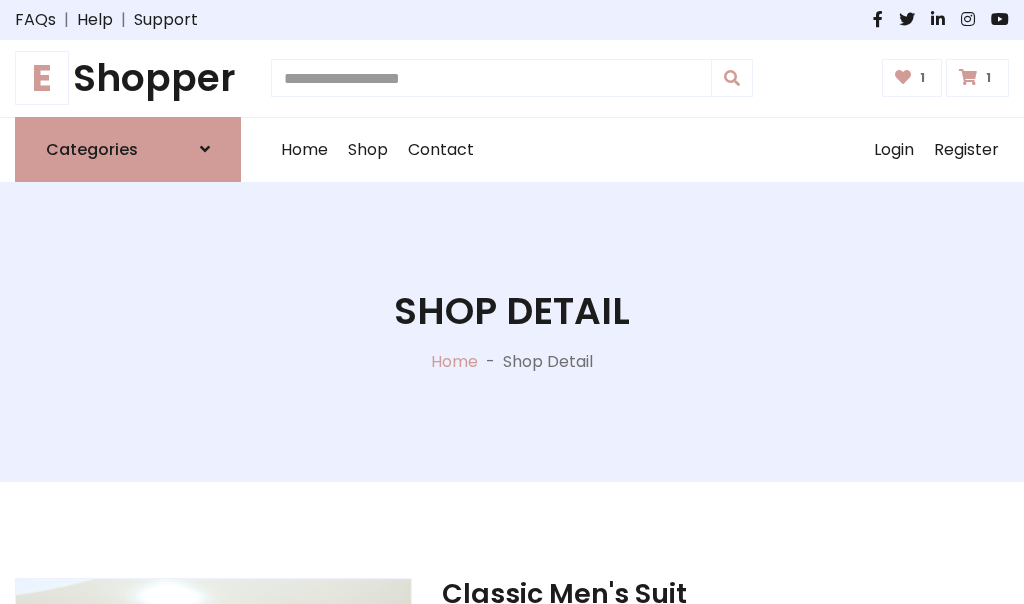 click at bounding box center [968, 77] 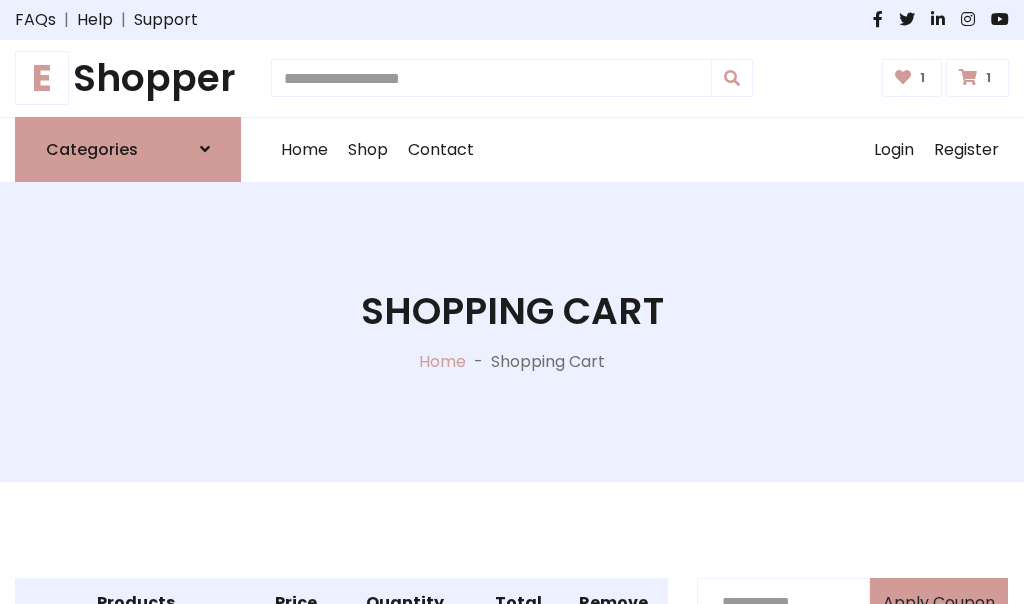 scroll, scrollTop: 570, scrollLeft: 0, axis: vertical 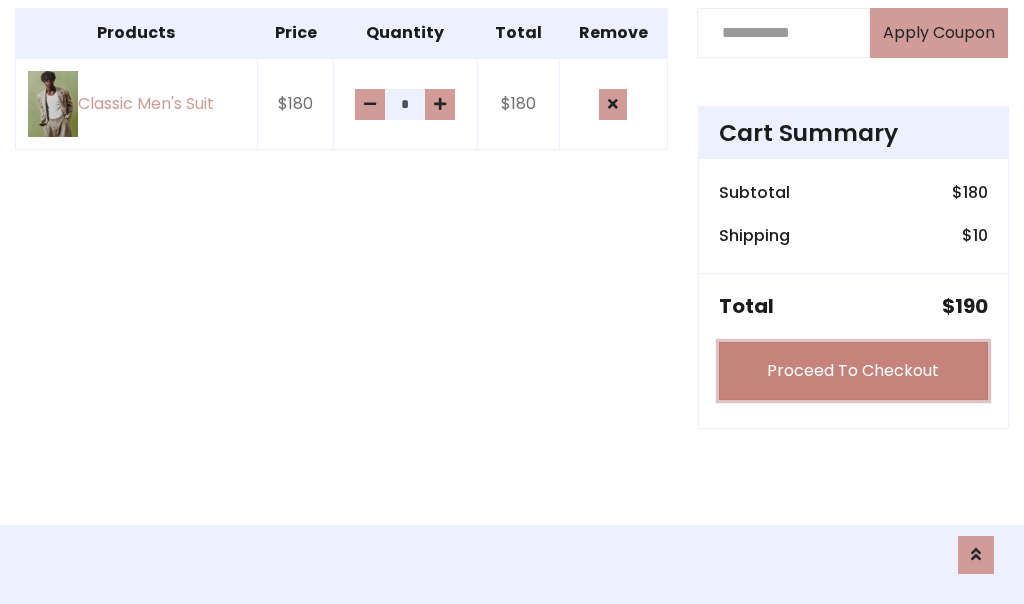 click on "Proceed To Checkout" at bounding box center (853, 371) 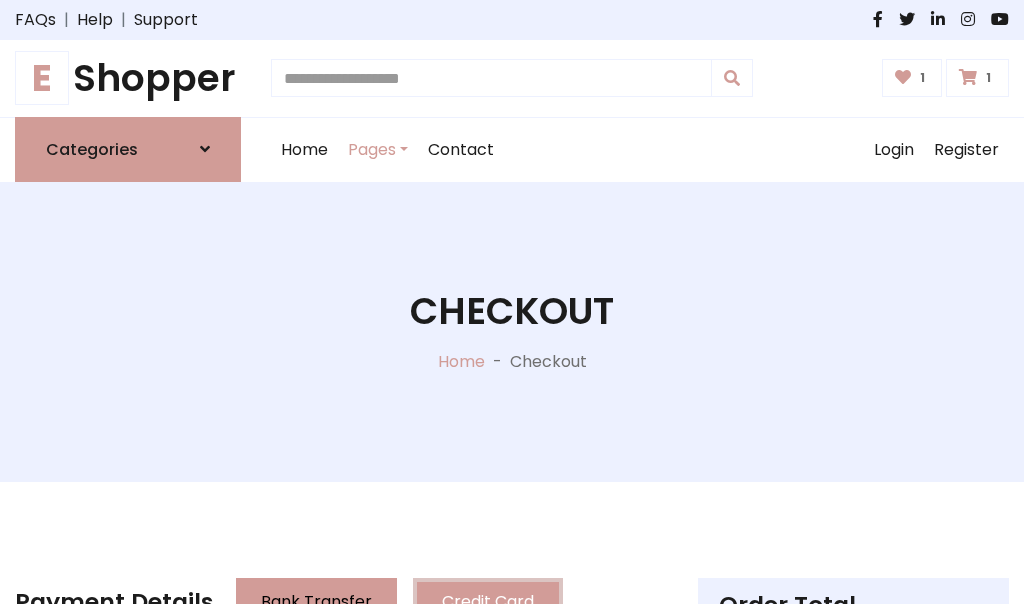scroll, scrollTop: 201, scrollLeft: 0, axis: vertical 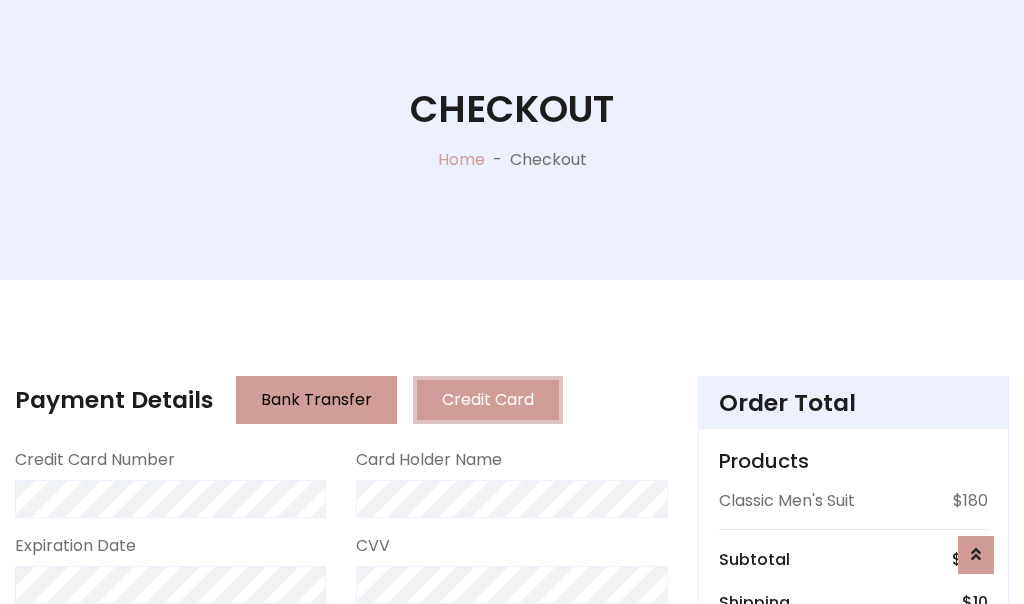 click on "Go to shipping" at bounding box center (853, 816) 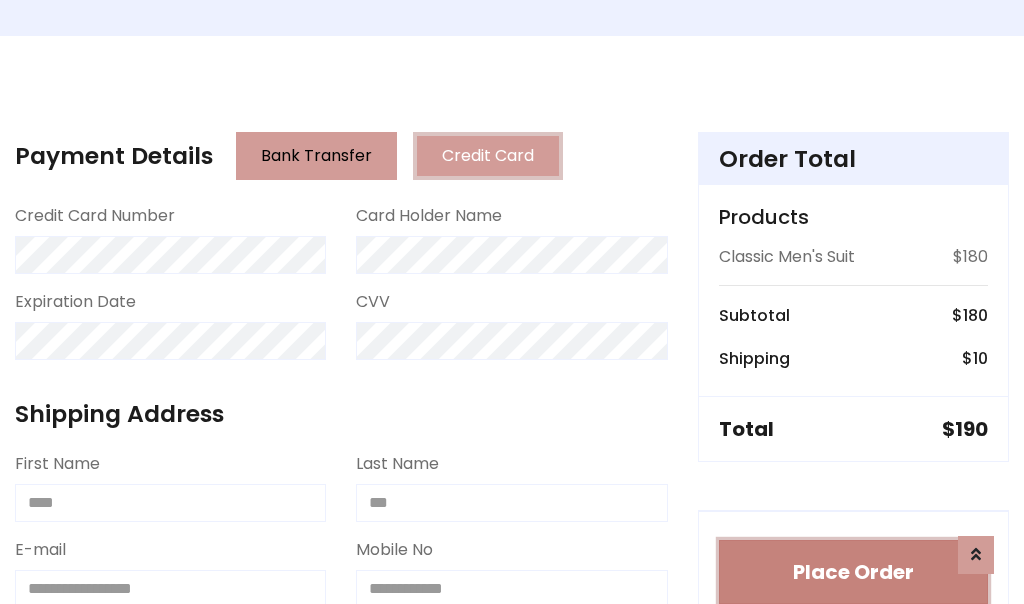 type 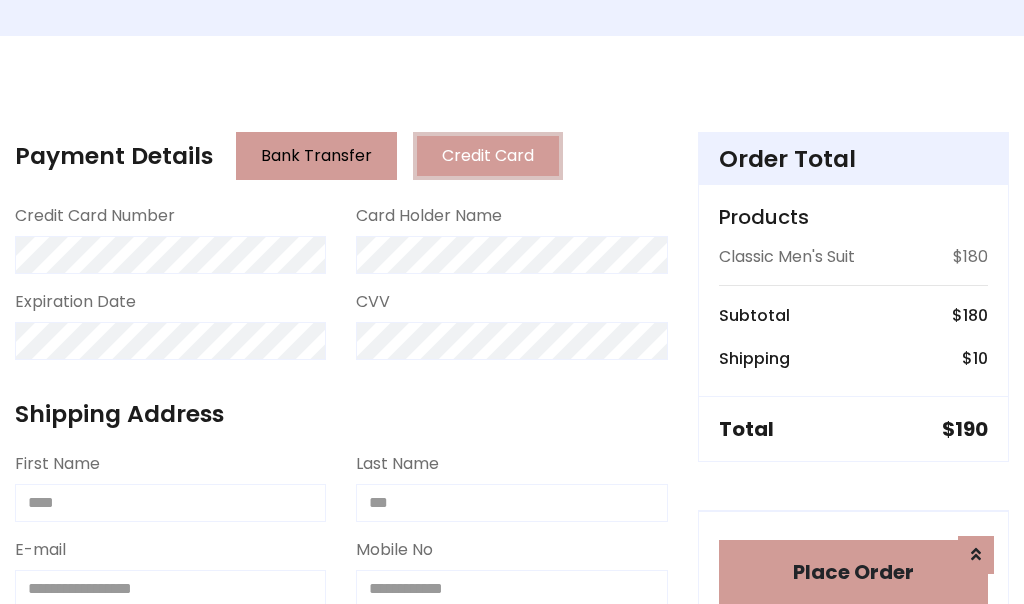 scroll, scrollTop: 1216, scrollLeft: 0, axis: vertical 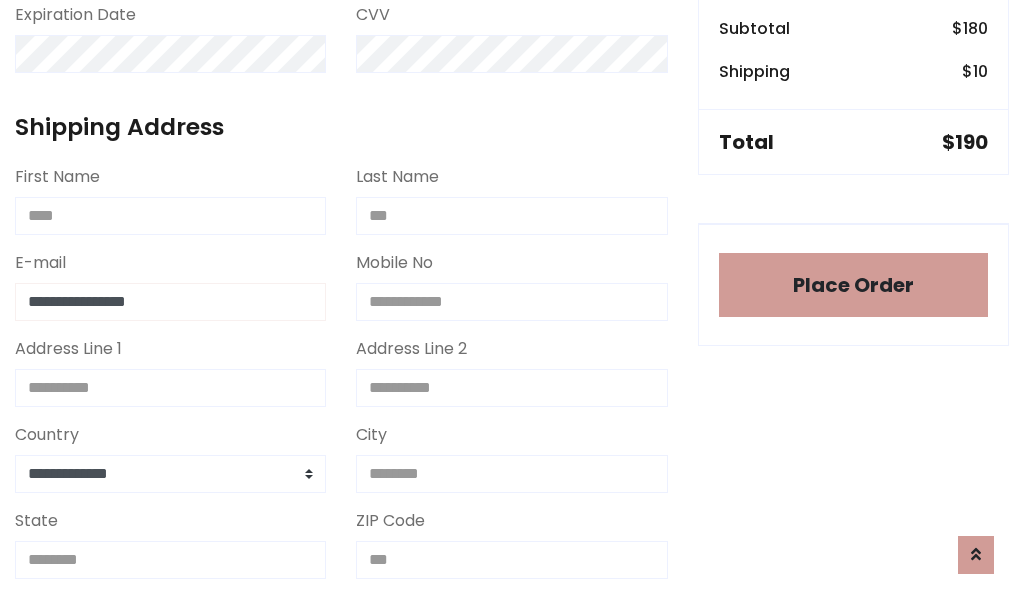 type on "**********" 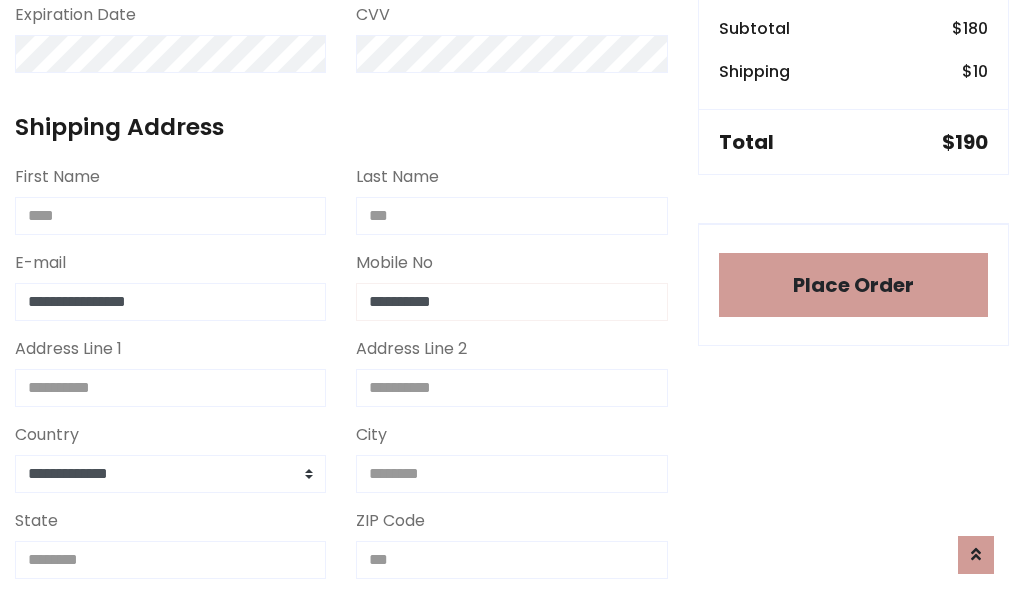 scroll, scrollTop: 573, scrollLeft: 0, axis: vertical 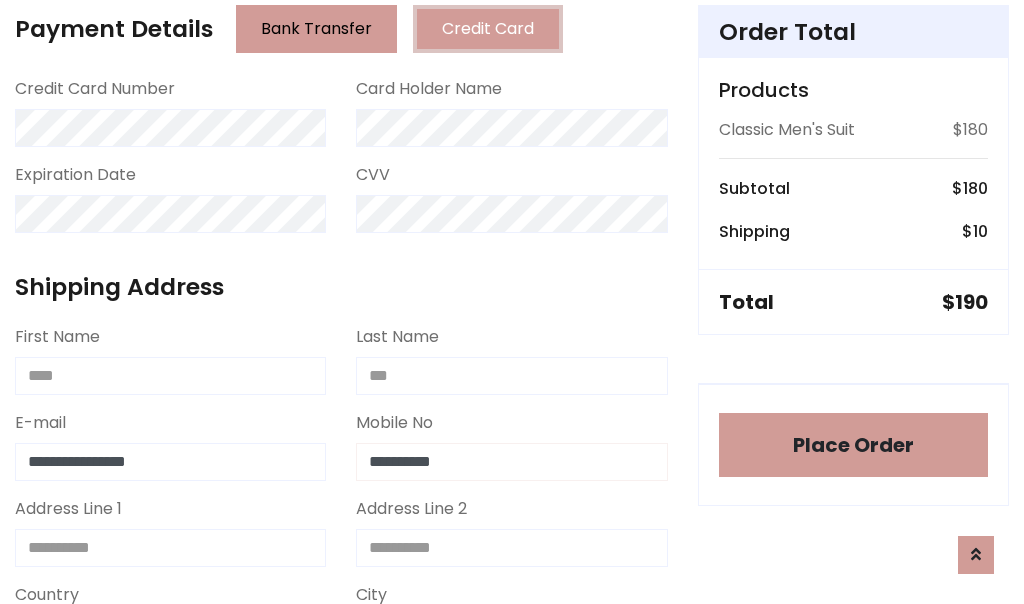 type on "**********" 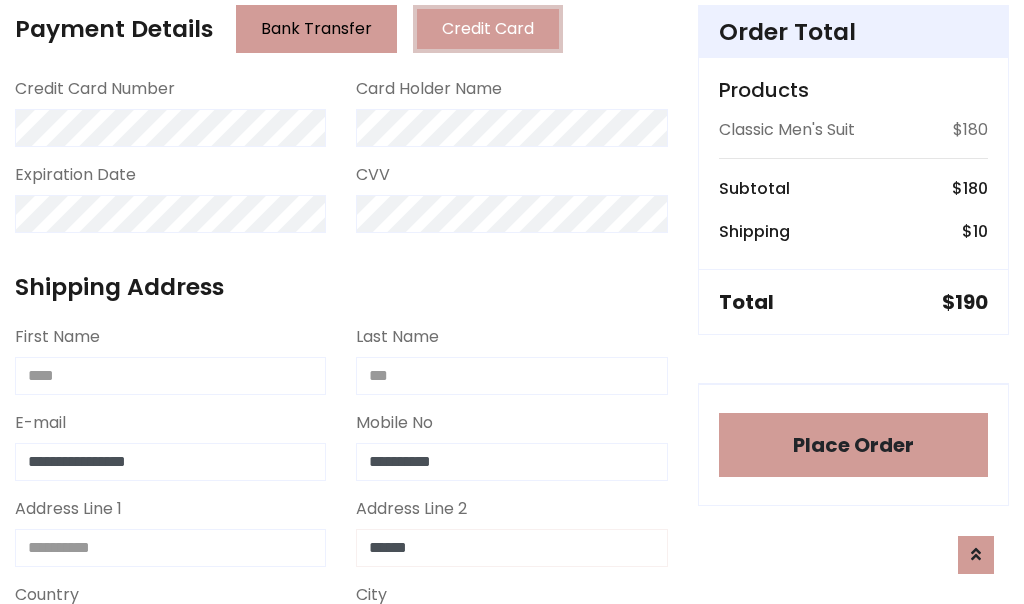 type on "******" 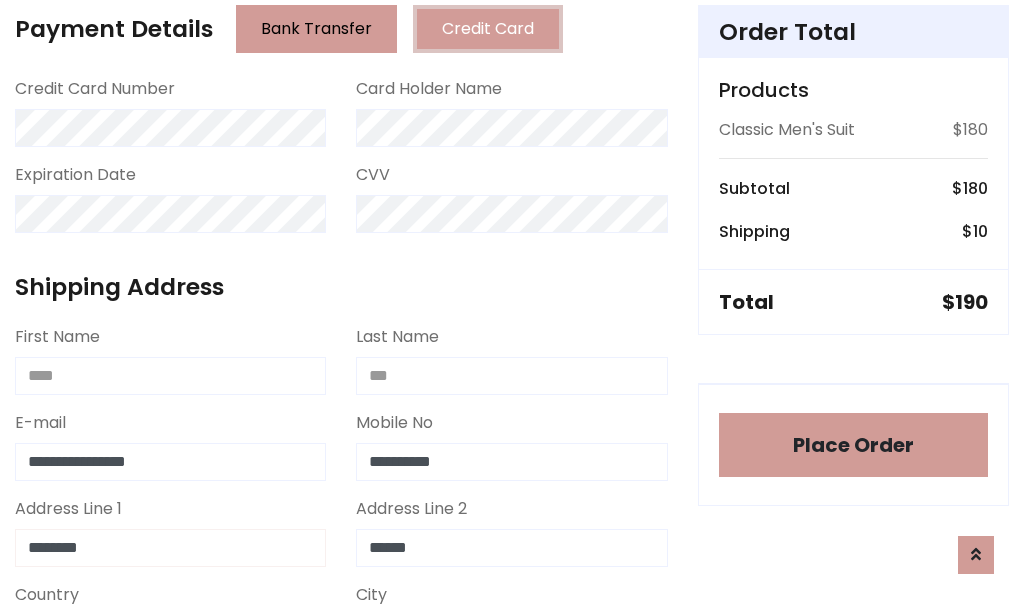 type on "********" 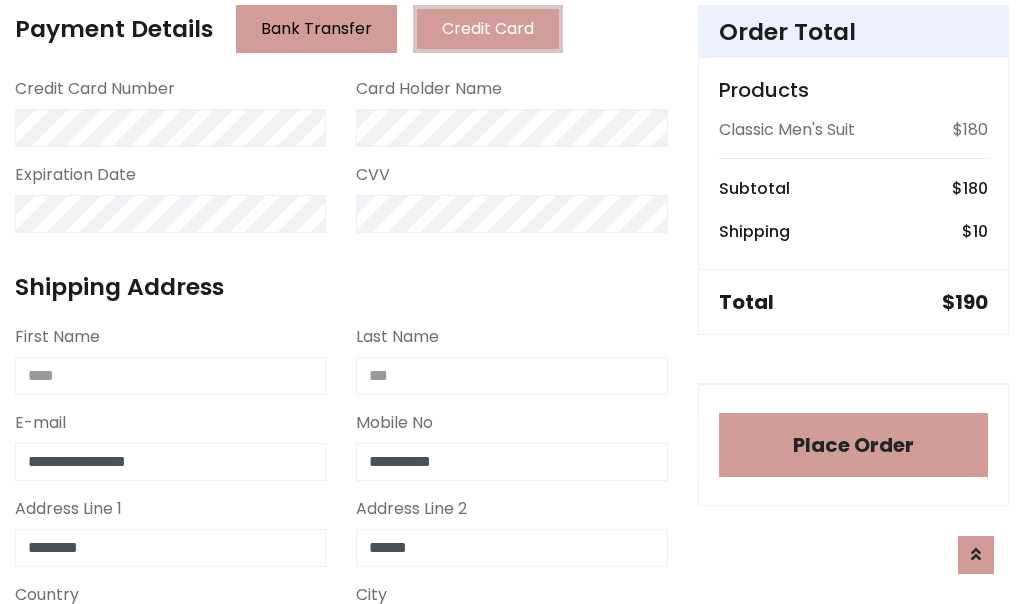 scroll, scrollTop: 905, scrollLeft: 0, axis: vertical 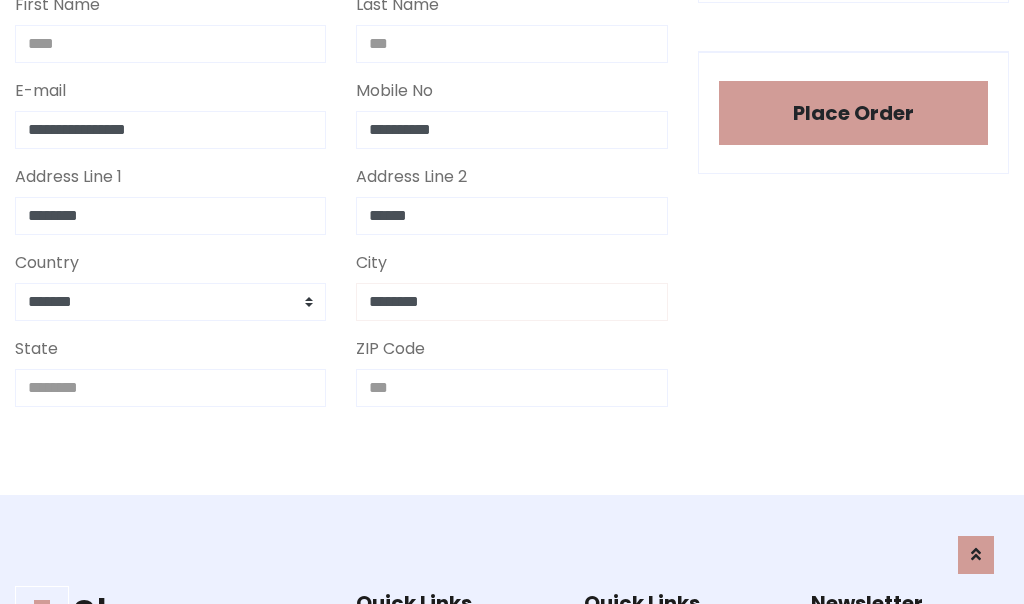 type on "********" 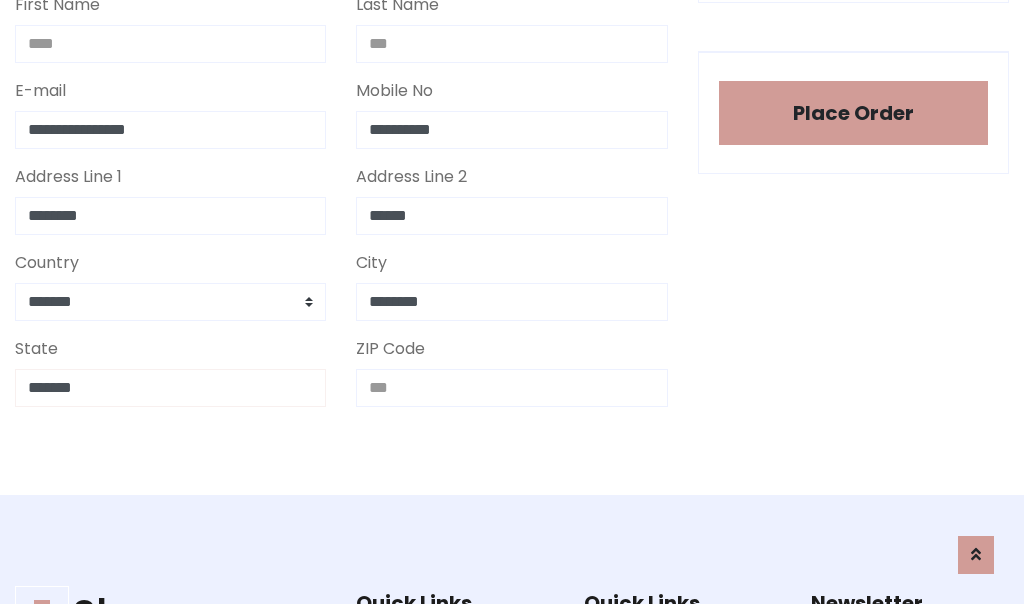 type on "*******" 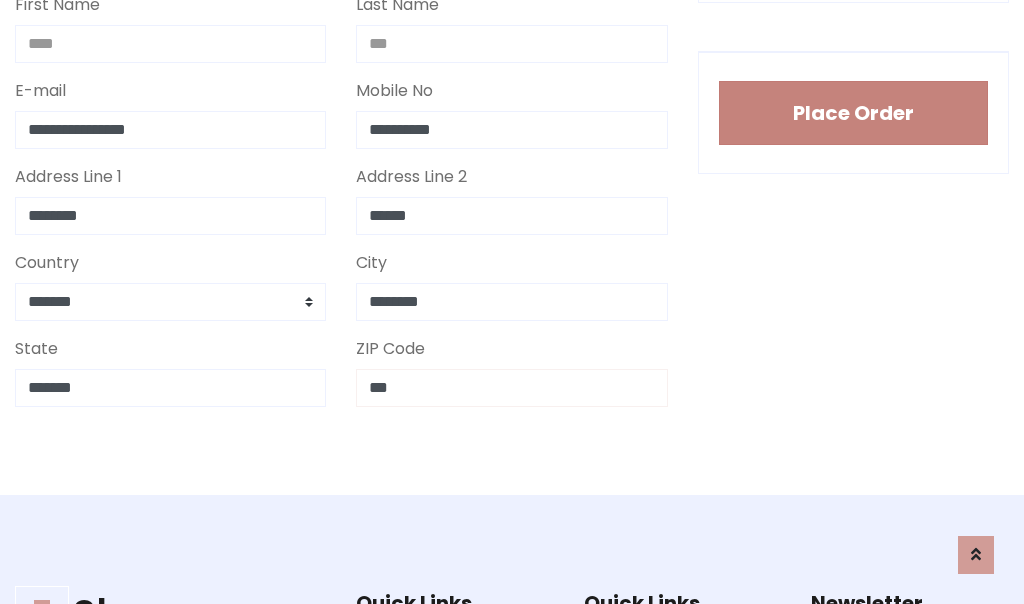 type on "***" 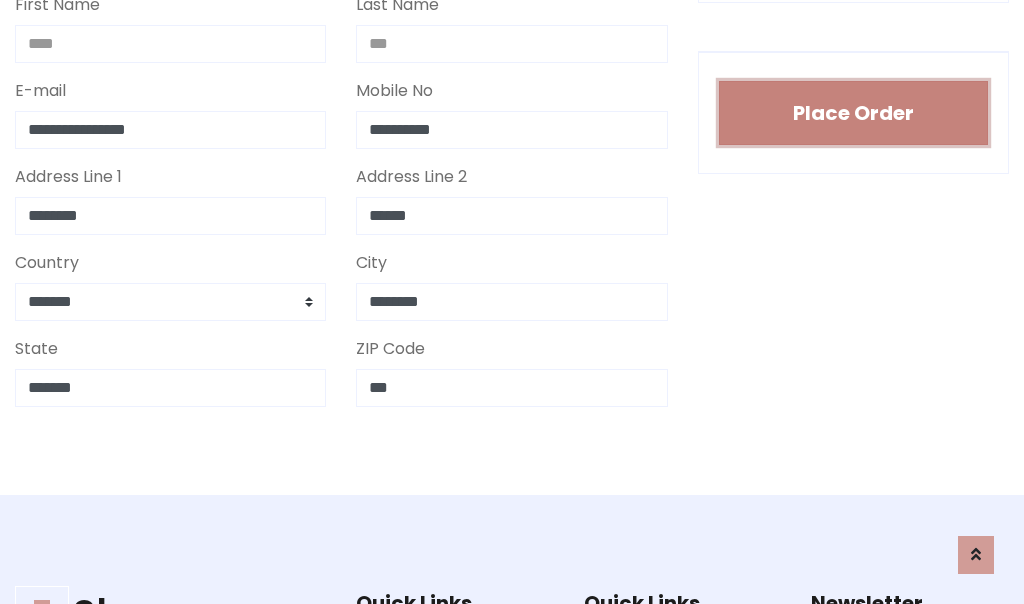 click on "Place Order" at bounding box center (853, 113) 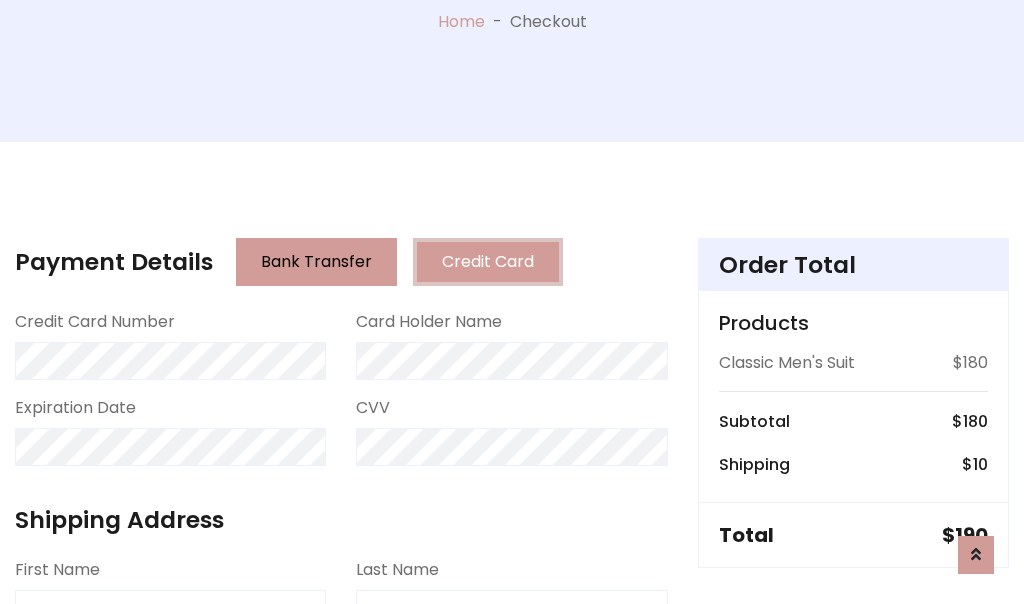 scroll, scrollTop: 0, scrollLeft: 0, axis: both 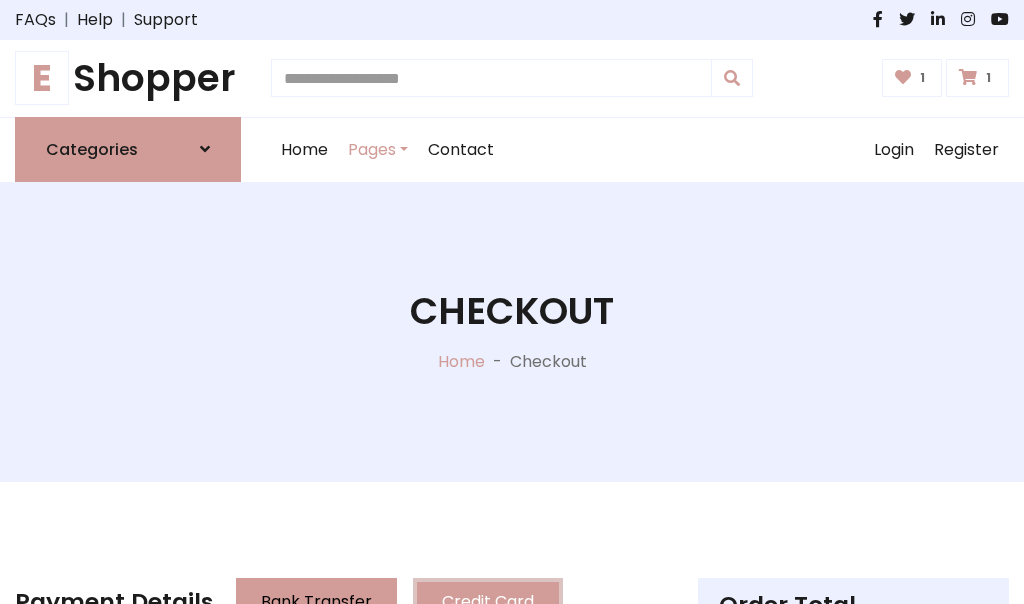 click on "E" at bounding box center [42, 78] 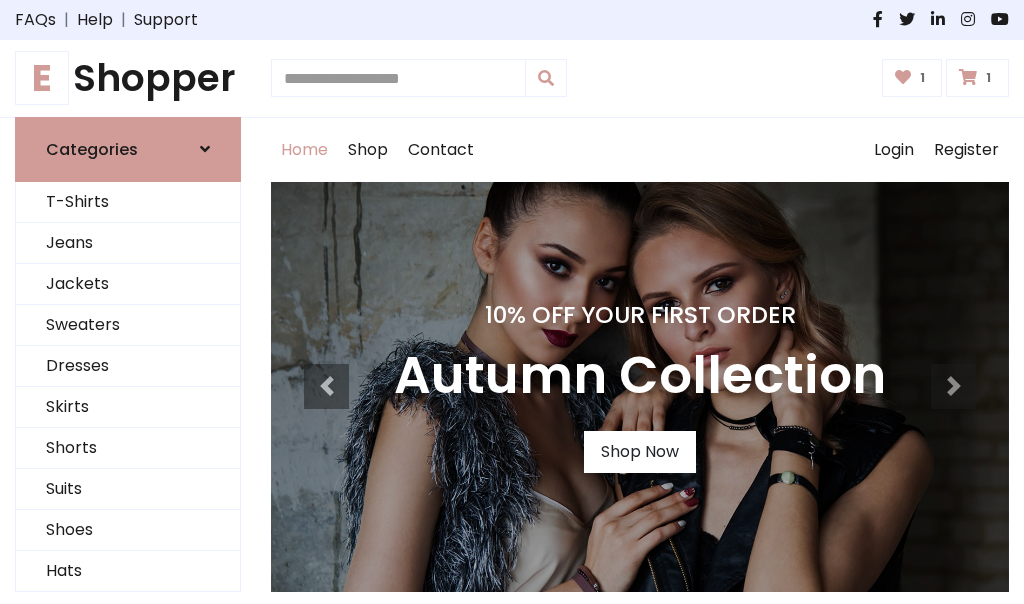 scroll, scrollTop: 0, scrollLeft: 0, axis: both 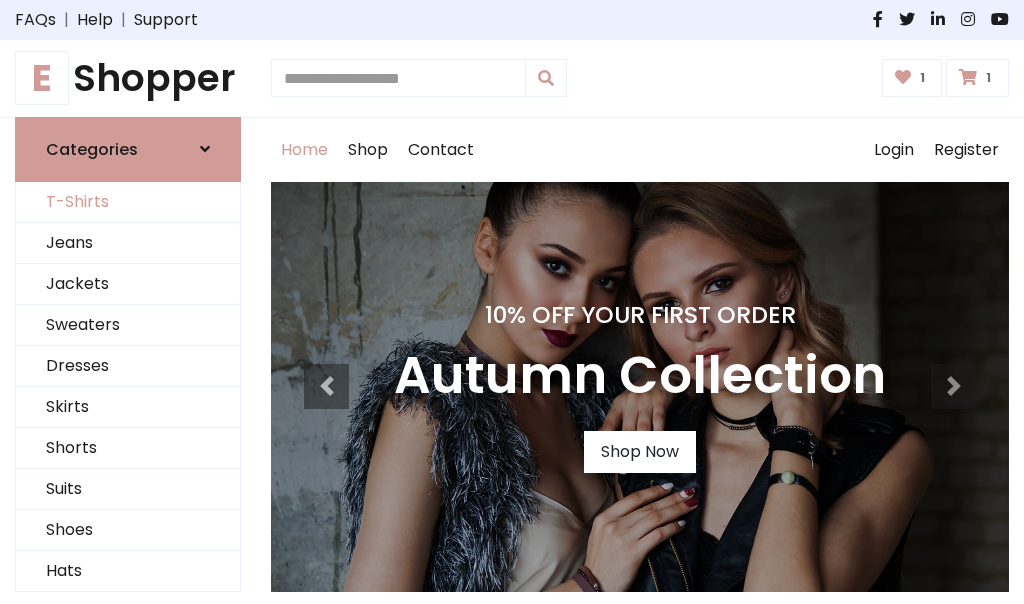 click on "T-Shirts" at bounding box center (128, 202) 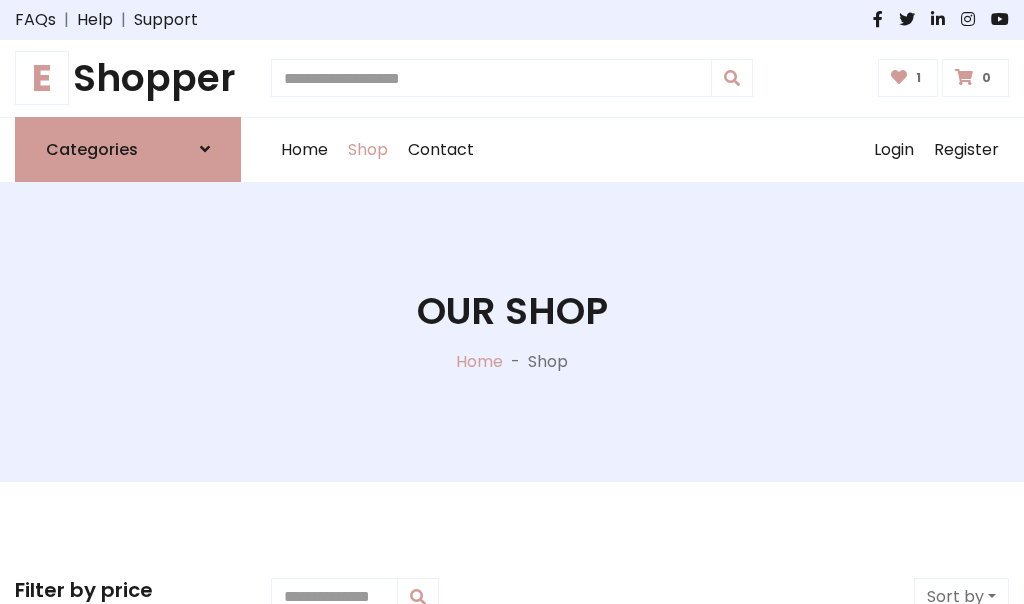 scroll, scrollTop: 0, scrollLeft: 0, axis: both 